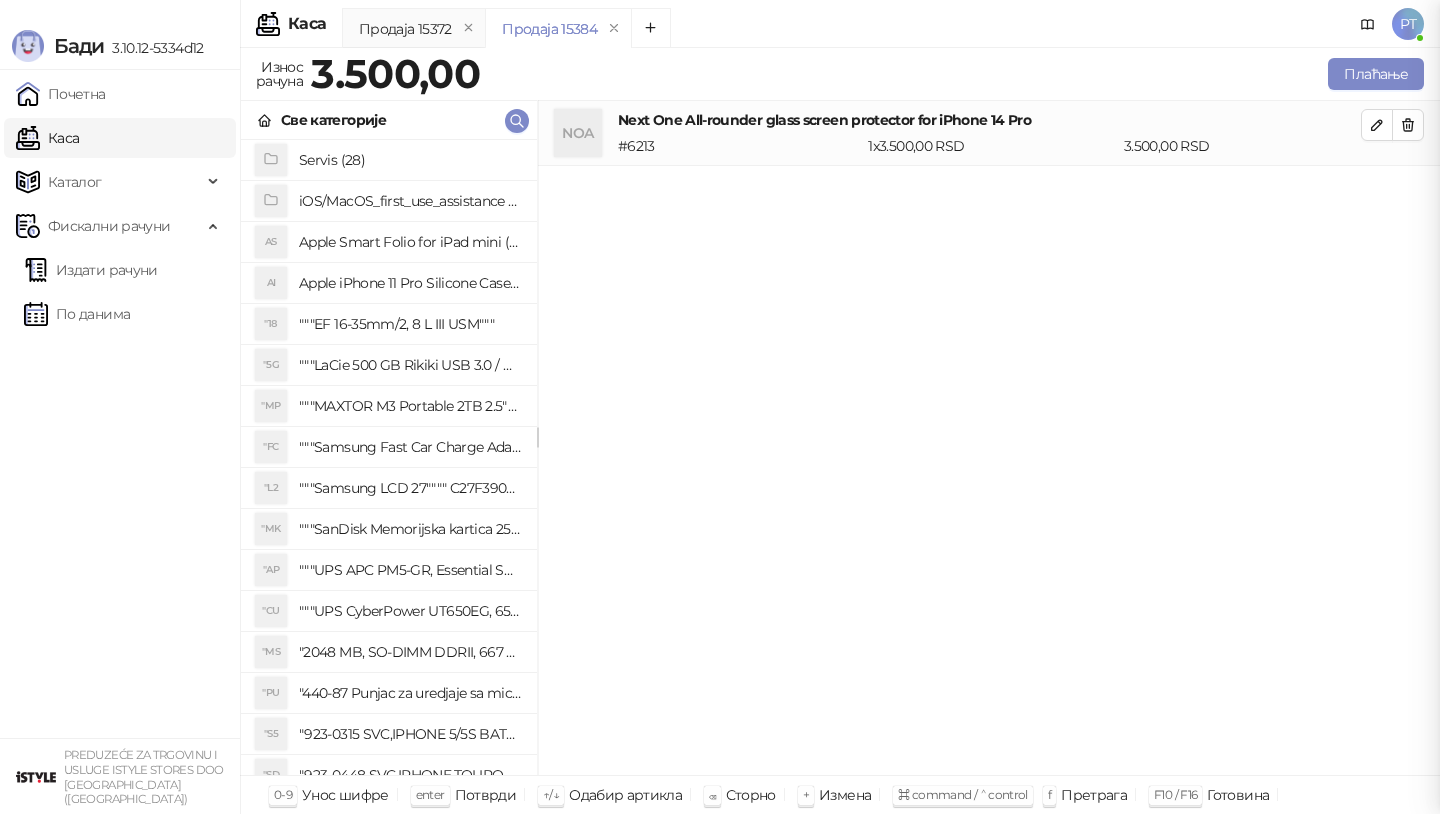scroll, scrollTop: 0, scrollLeft: 0, axis: both 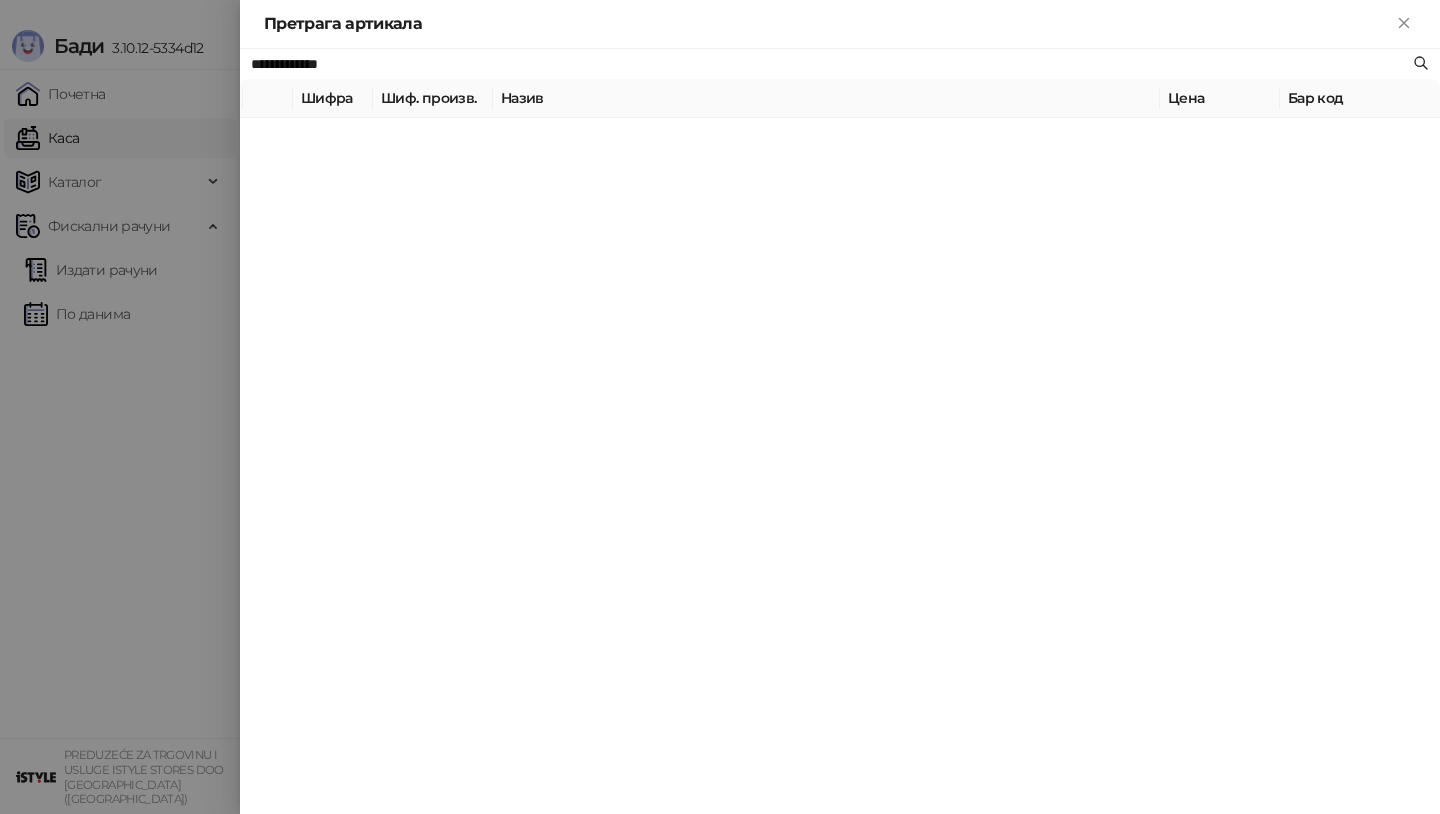 paste 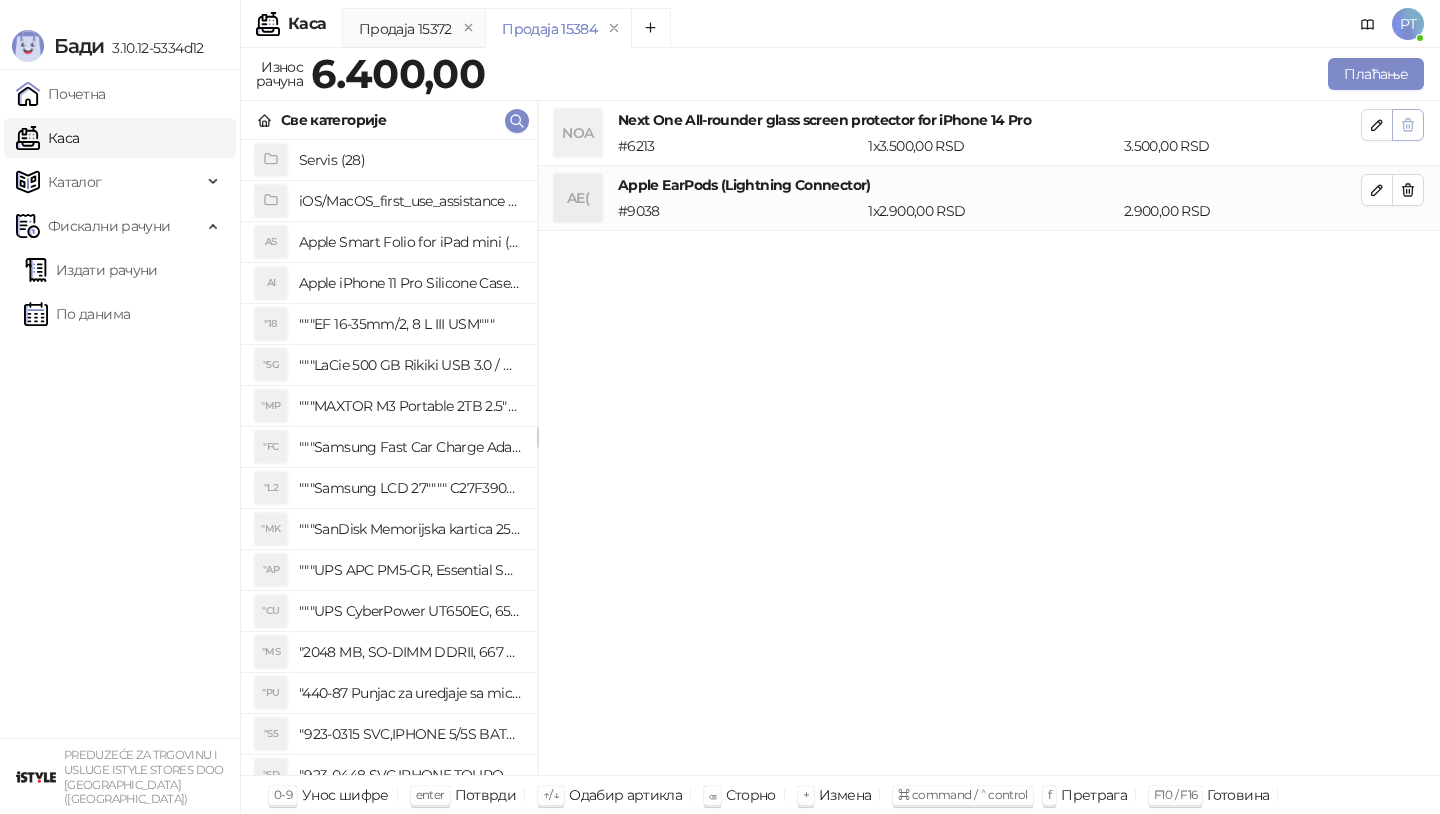 click 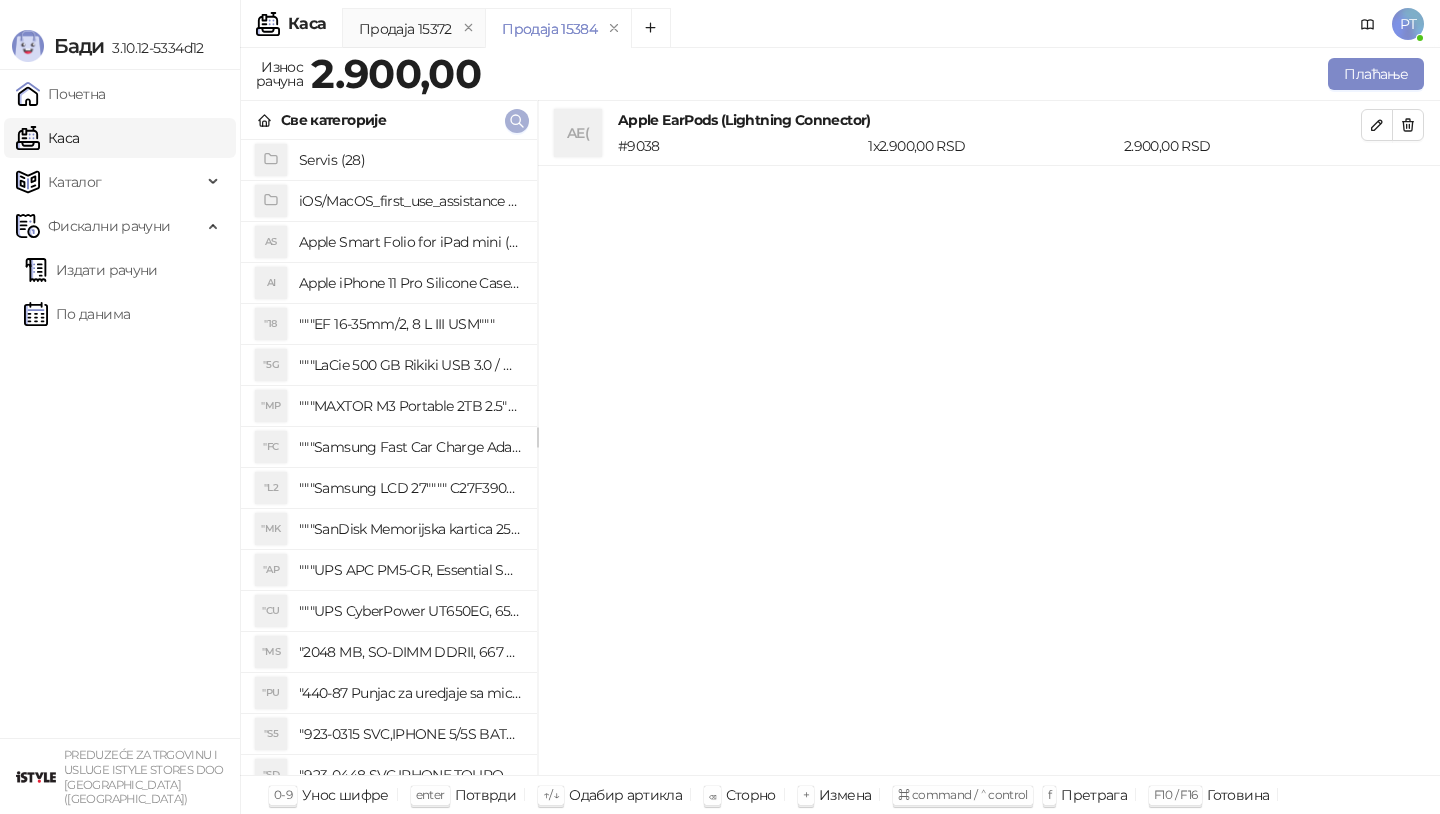 click 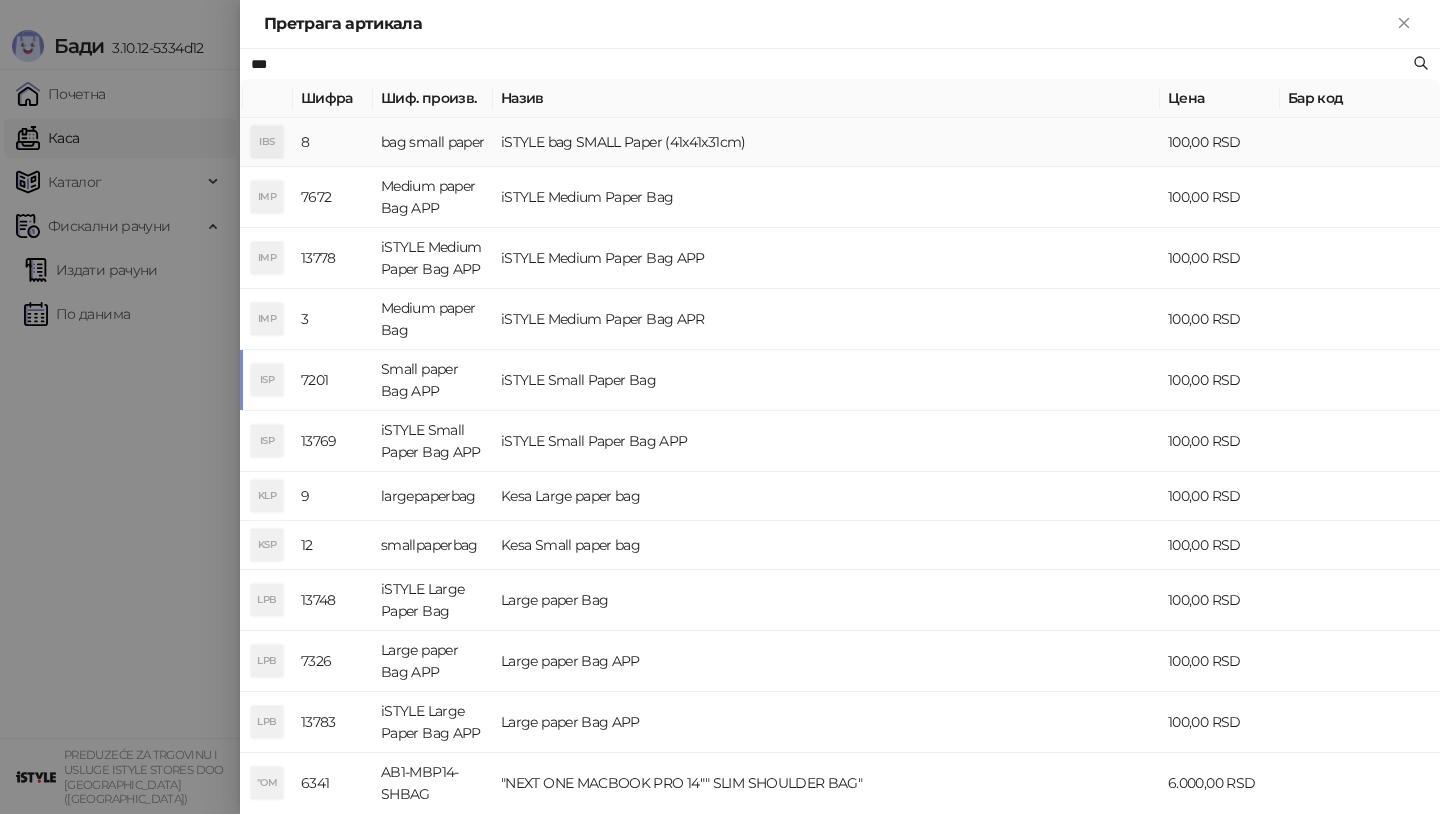 type on "***" 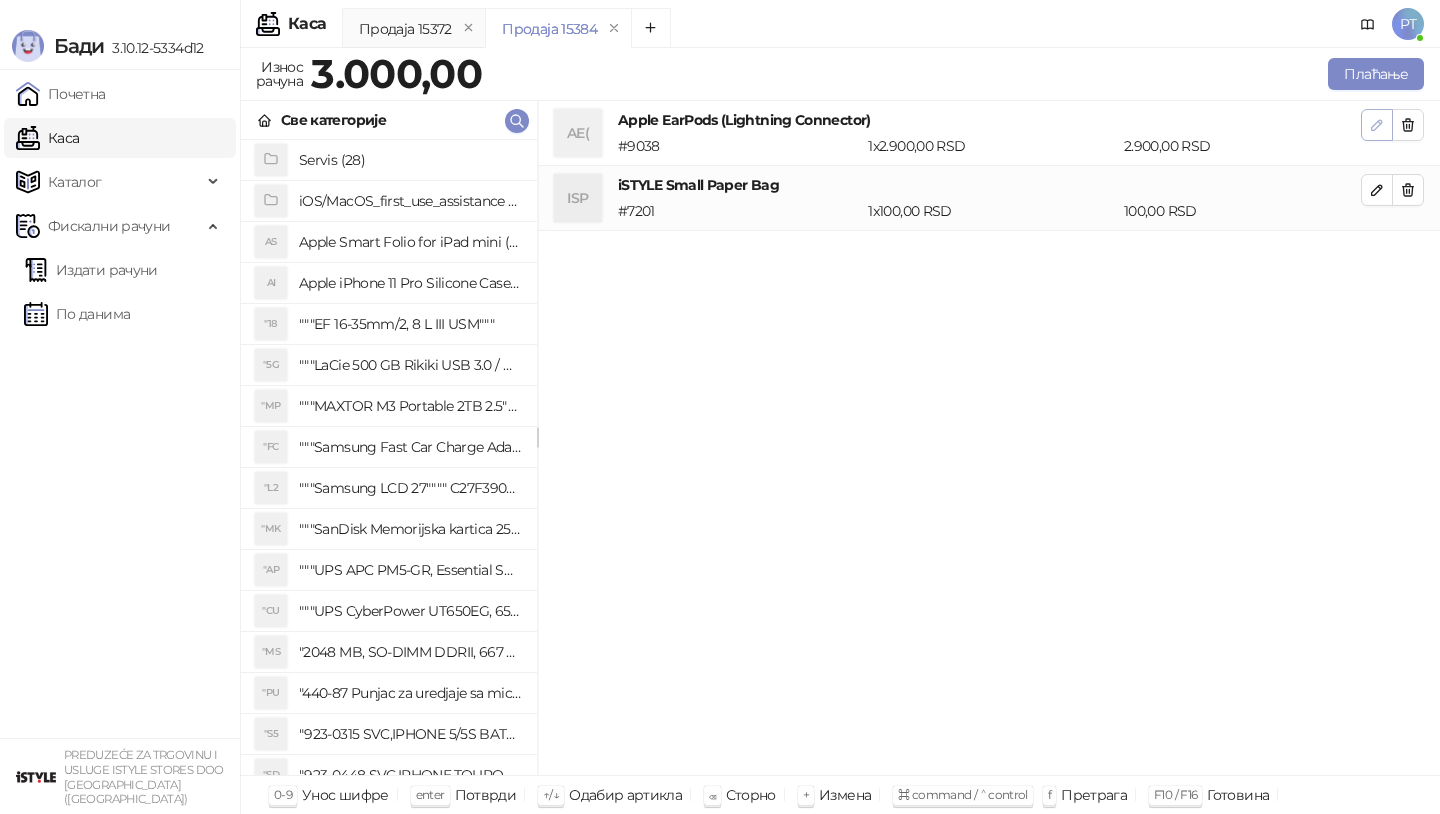 click 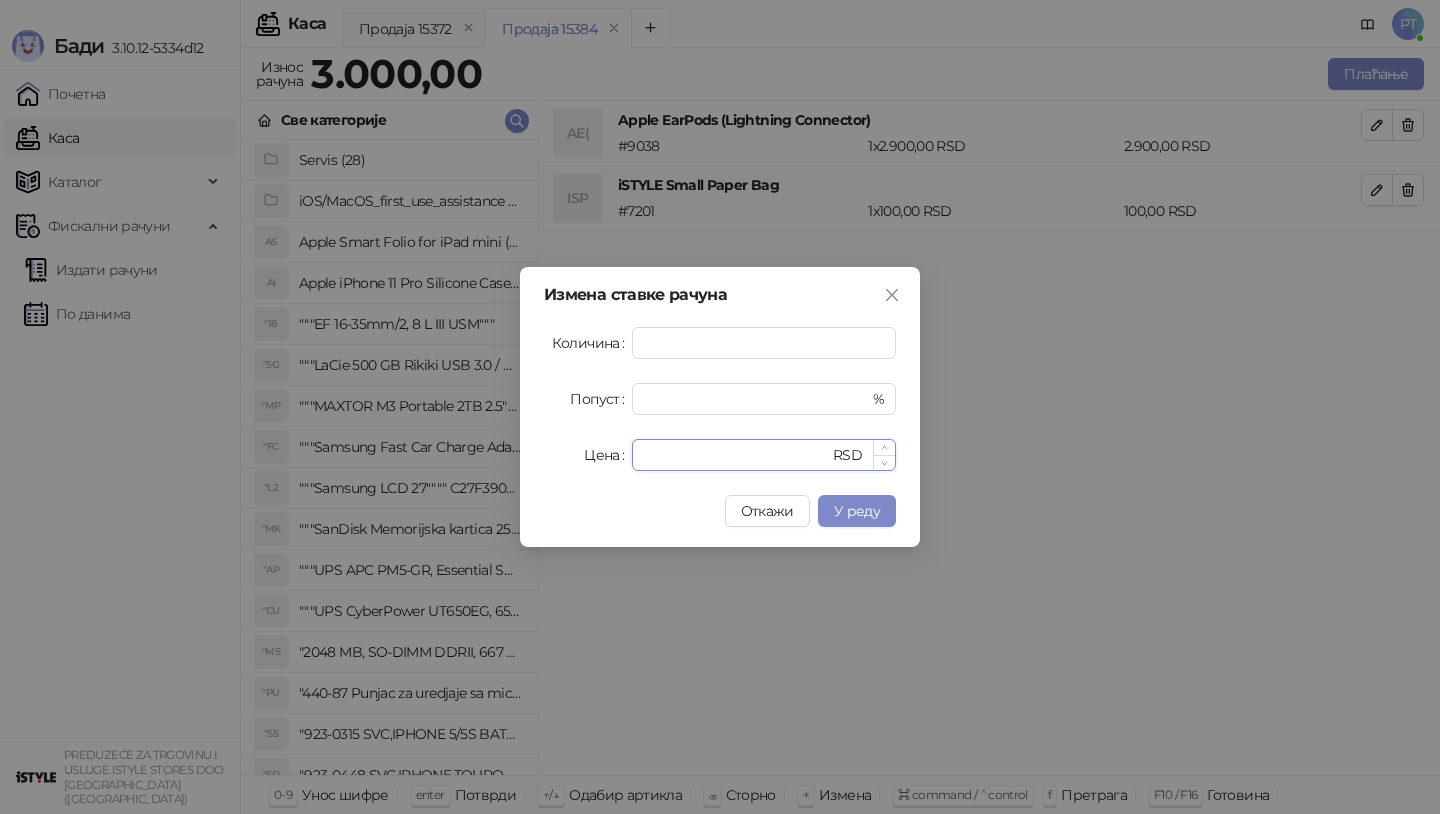 click on "****" at bounding box center (736, 455) 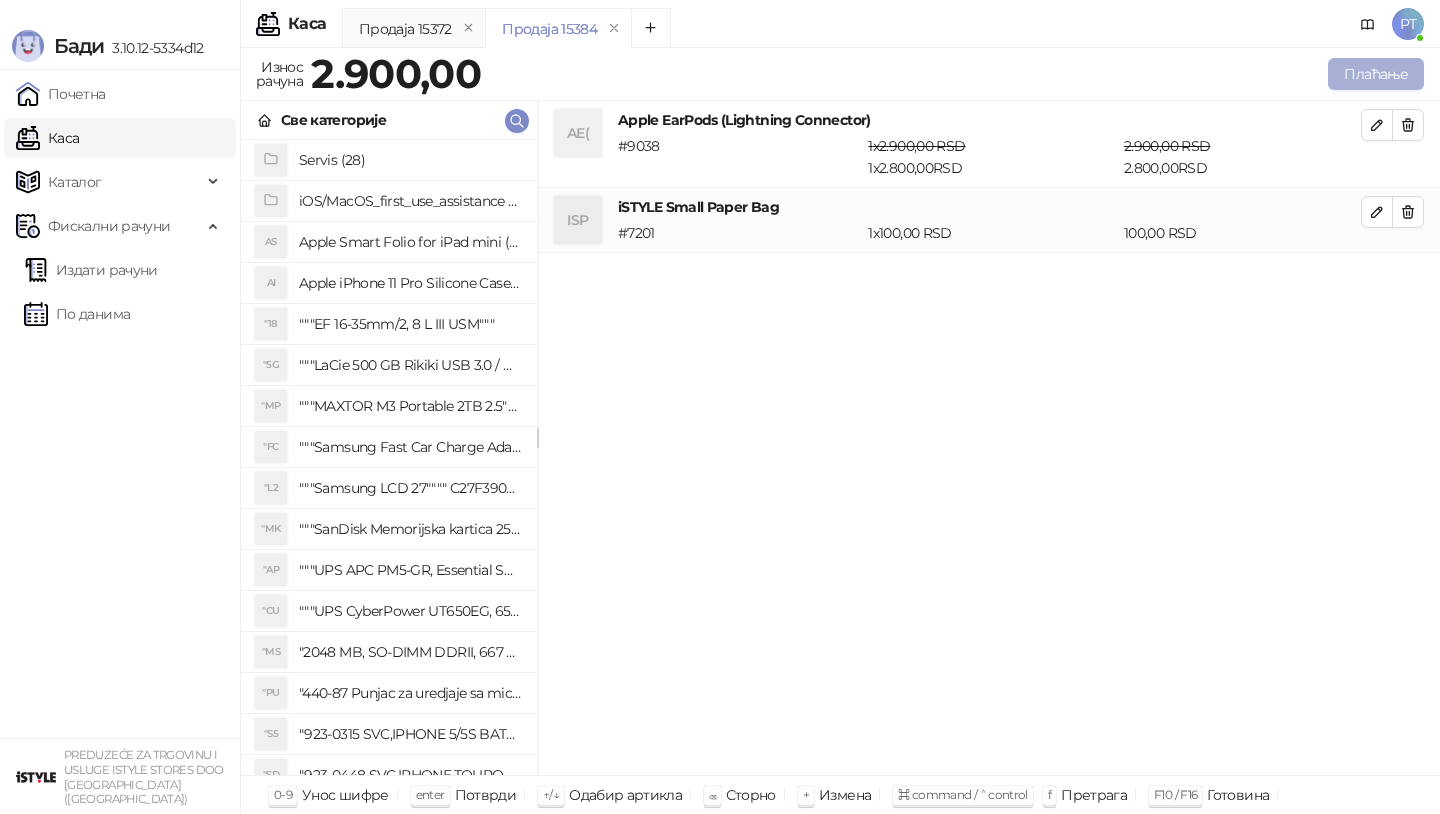 click on "Плаћање" at bounding box center [1376, 74] 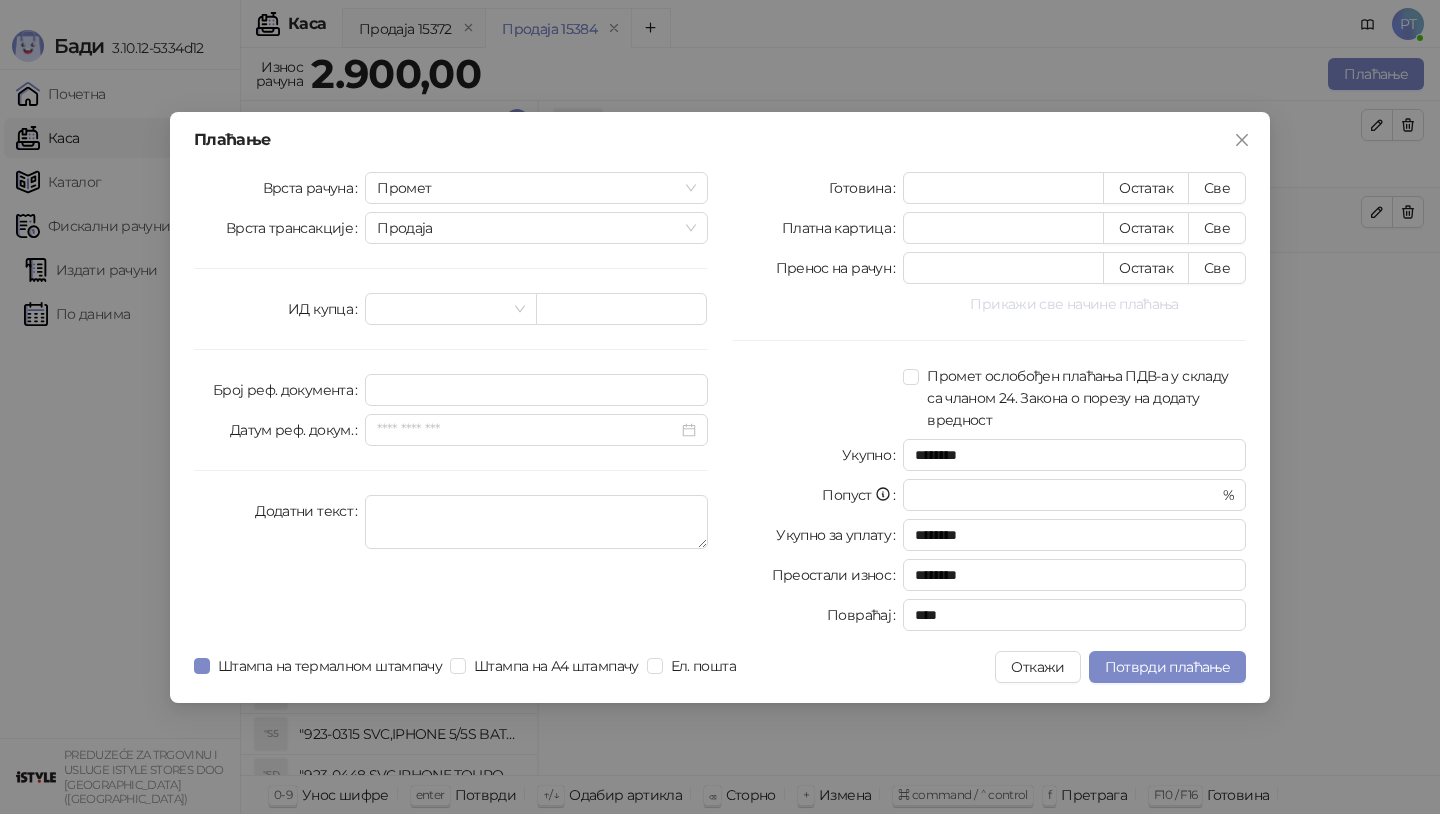 click on "Прикажи све начине плаћања" at bounding box center [1074, 304] 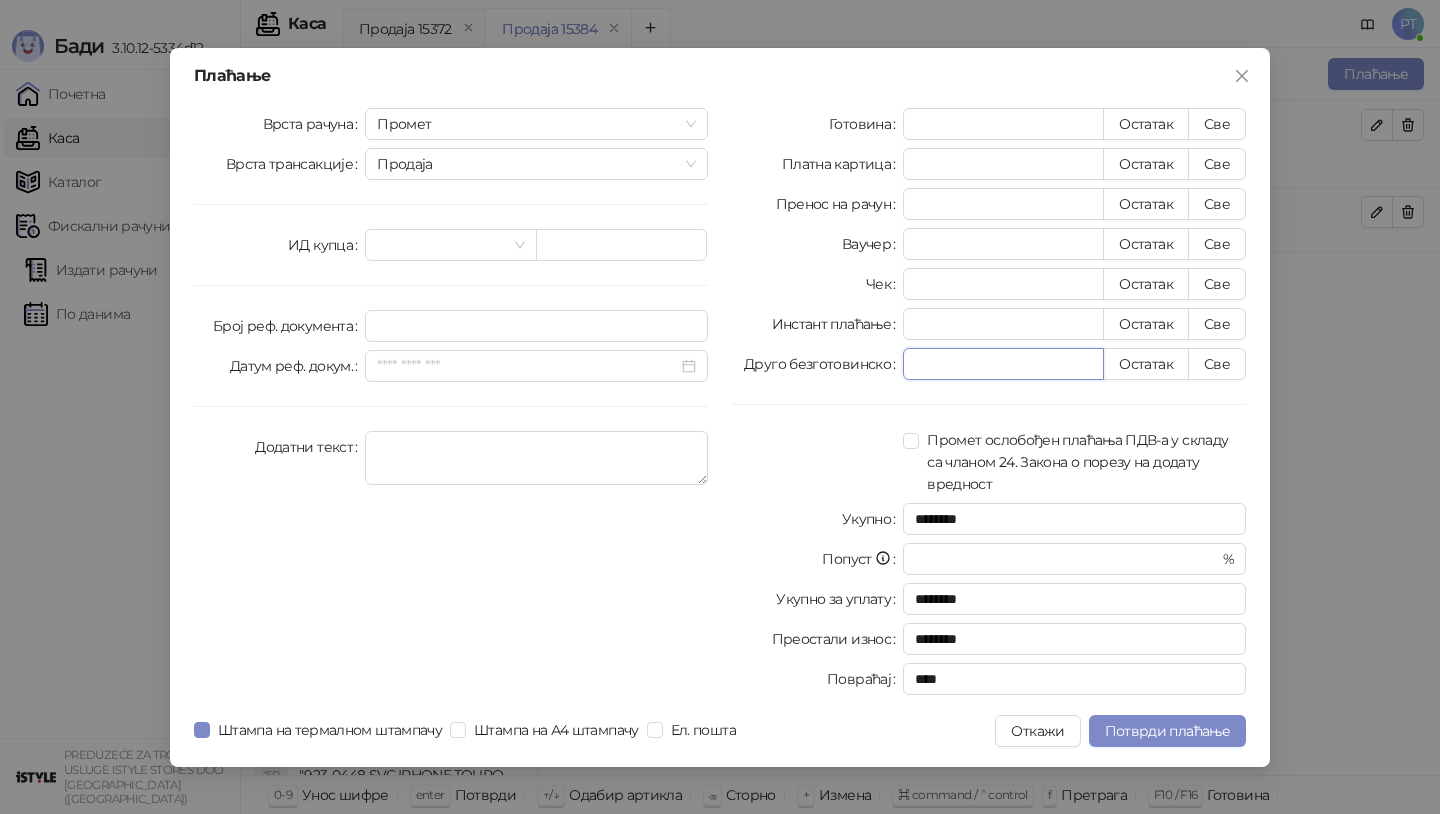 click on "*" at bounding box center (1003, 364) 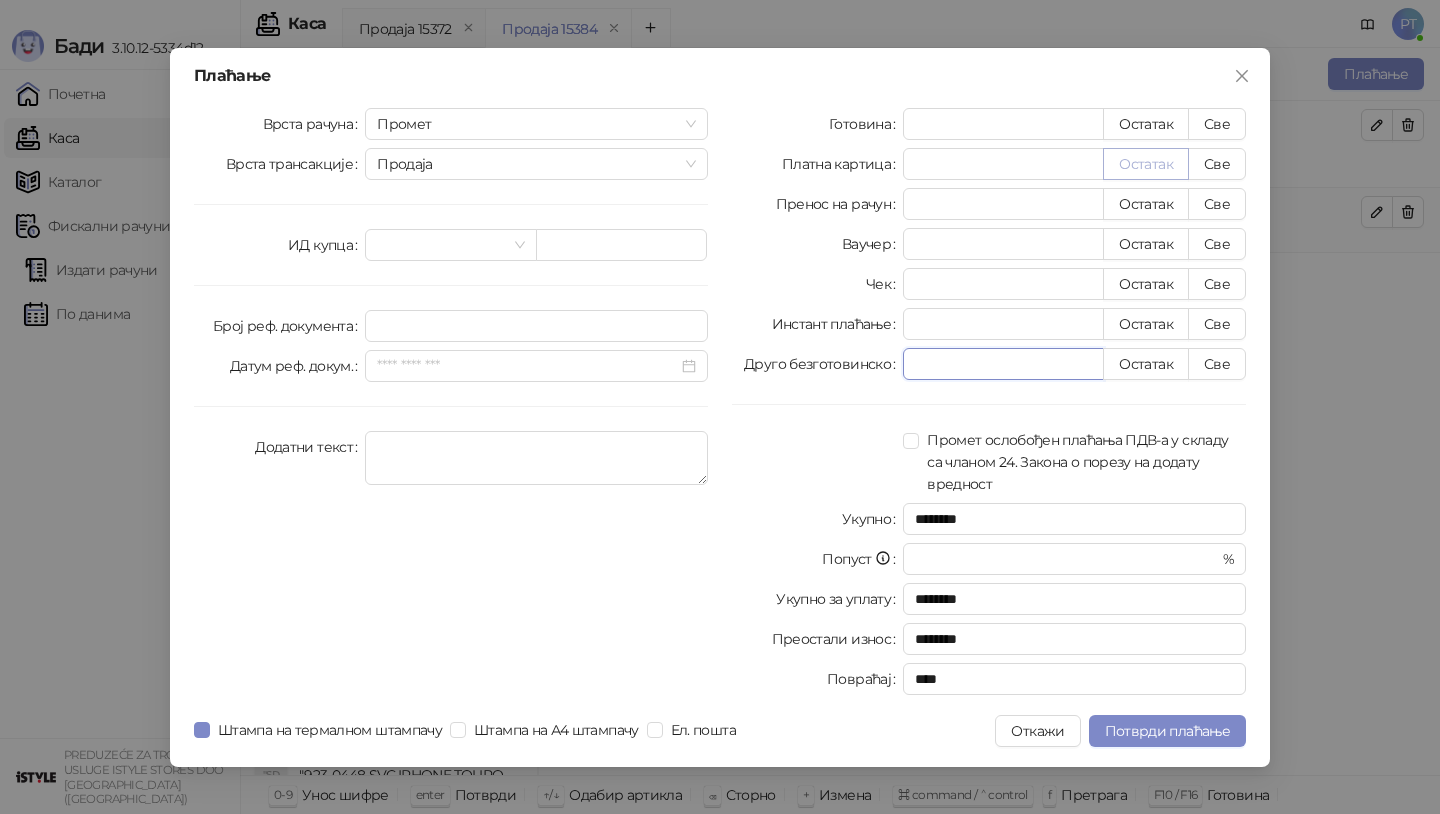 type on "***" 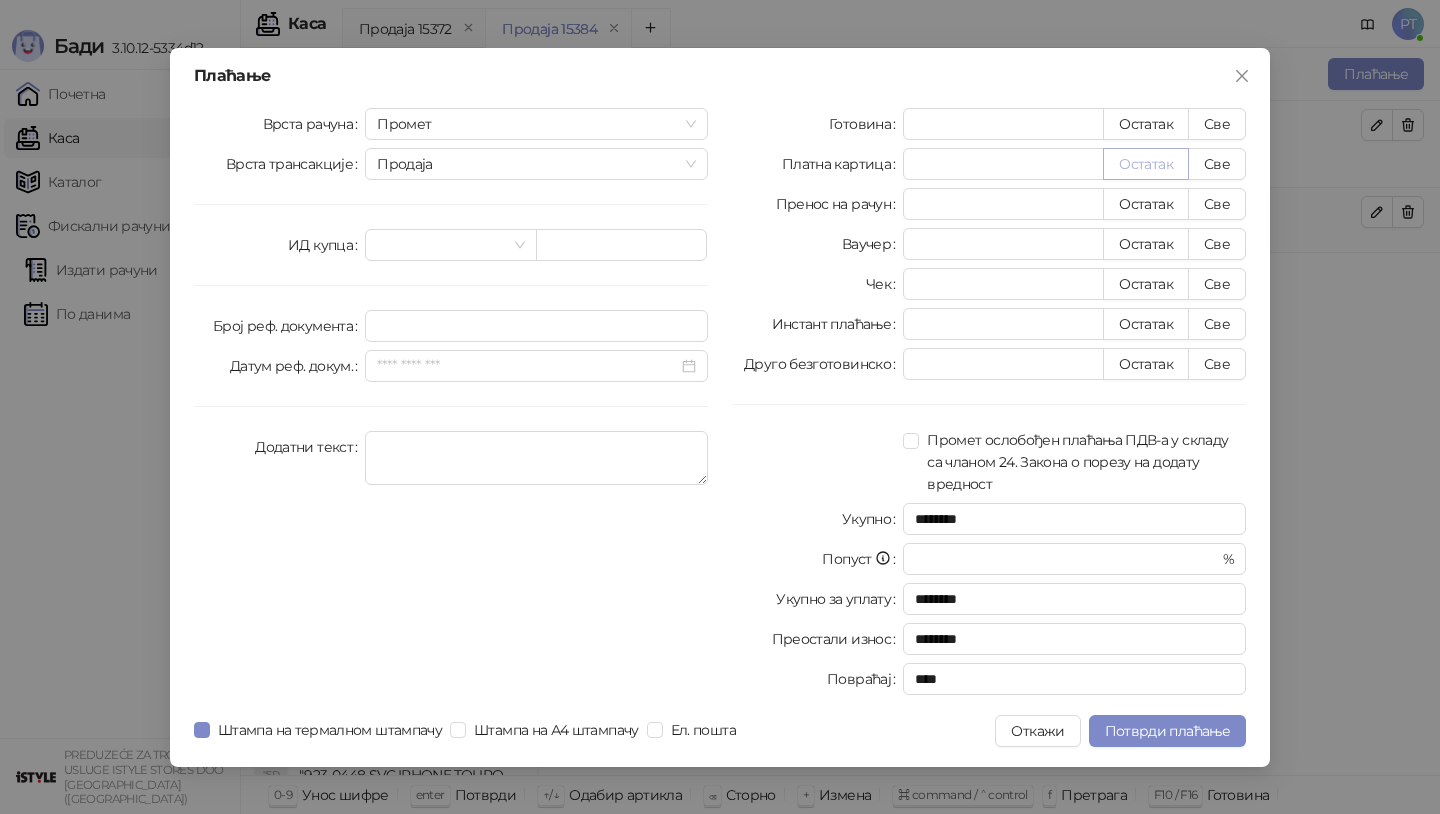 click on "Остатак" at bounding box center [1146, 164] 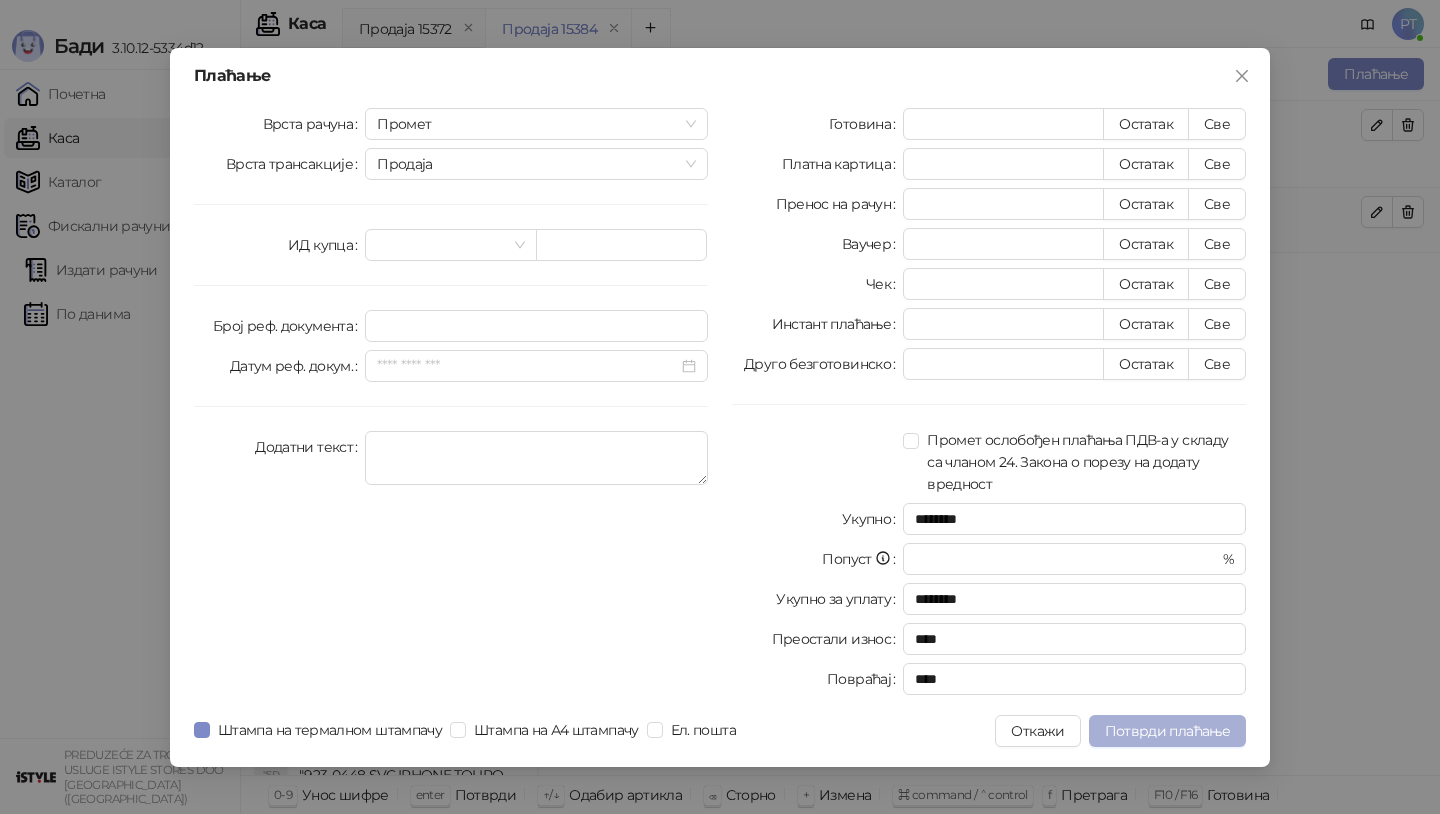 click on "Потврди плаћање" at bounding box center (1167, 731) 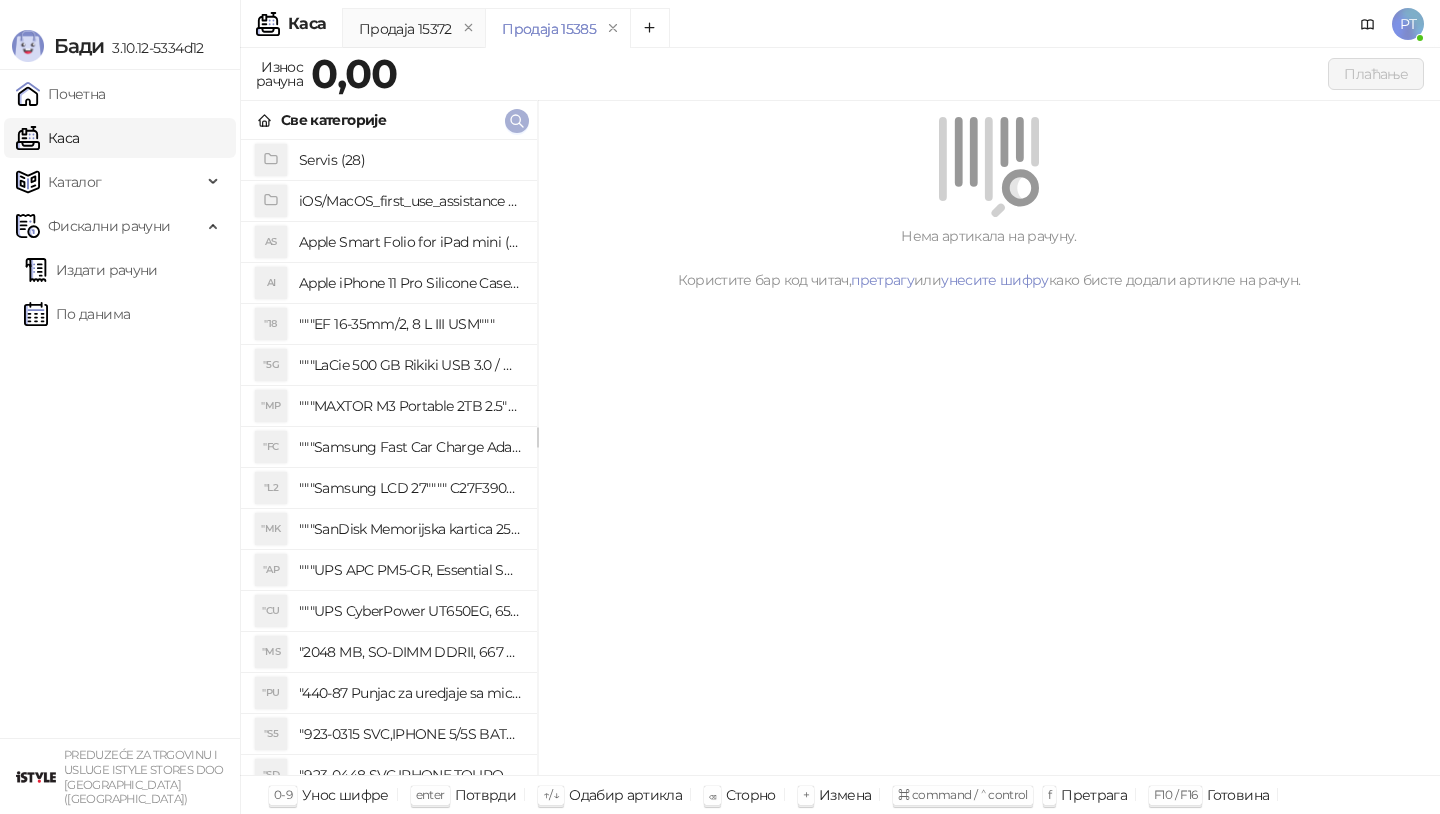 click 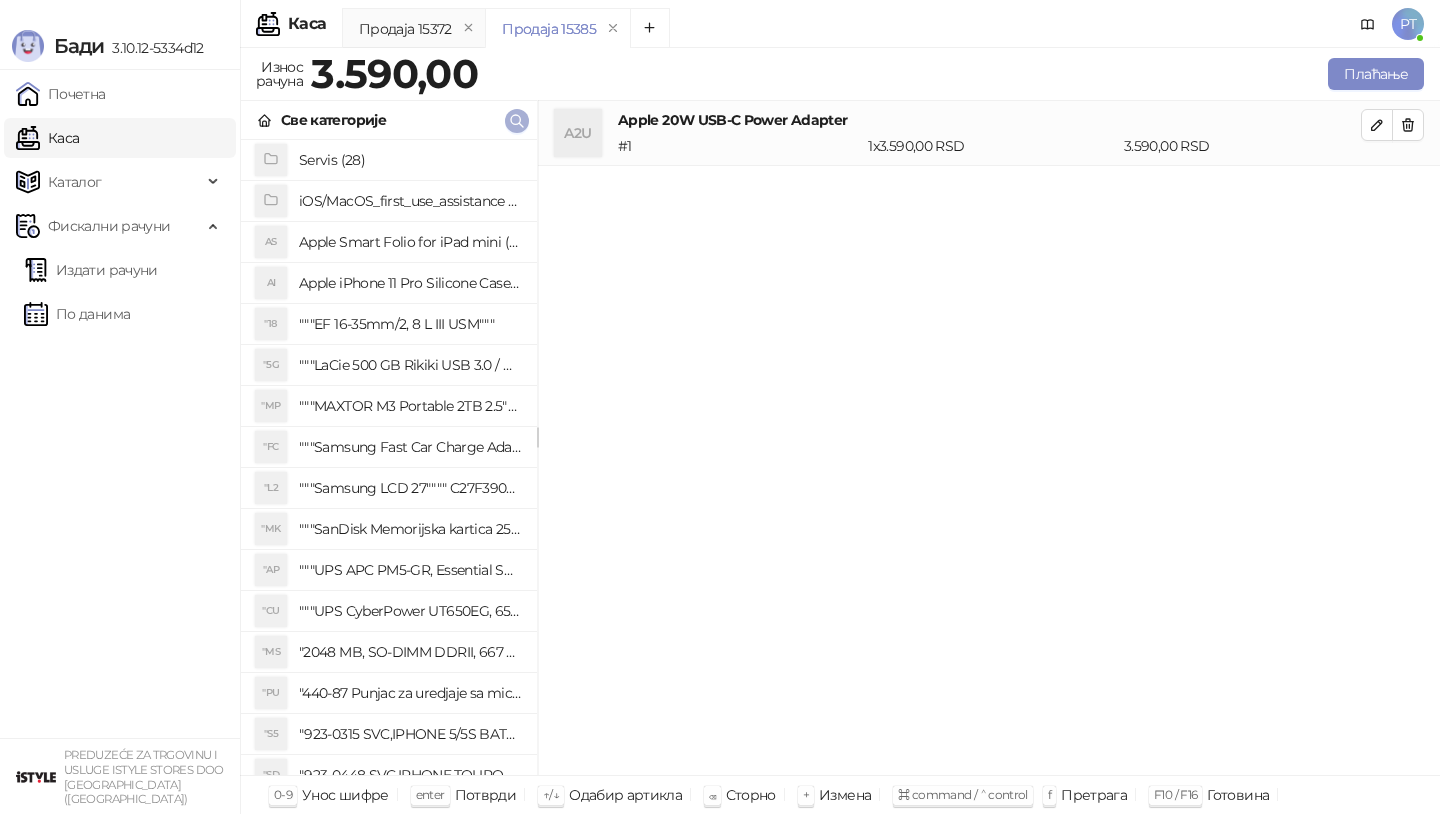 click 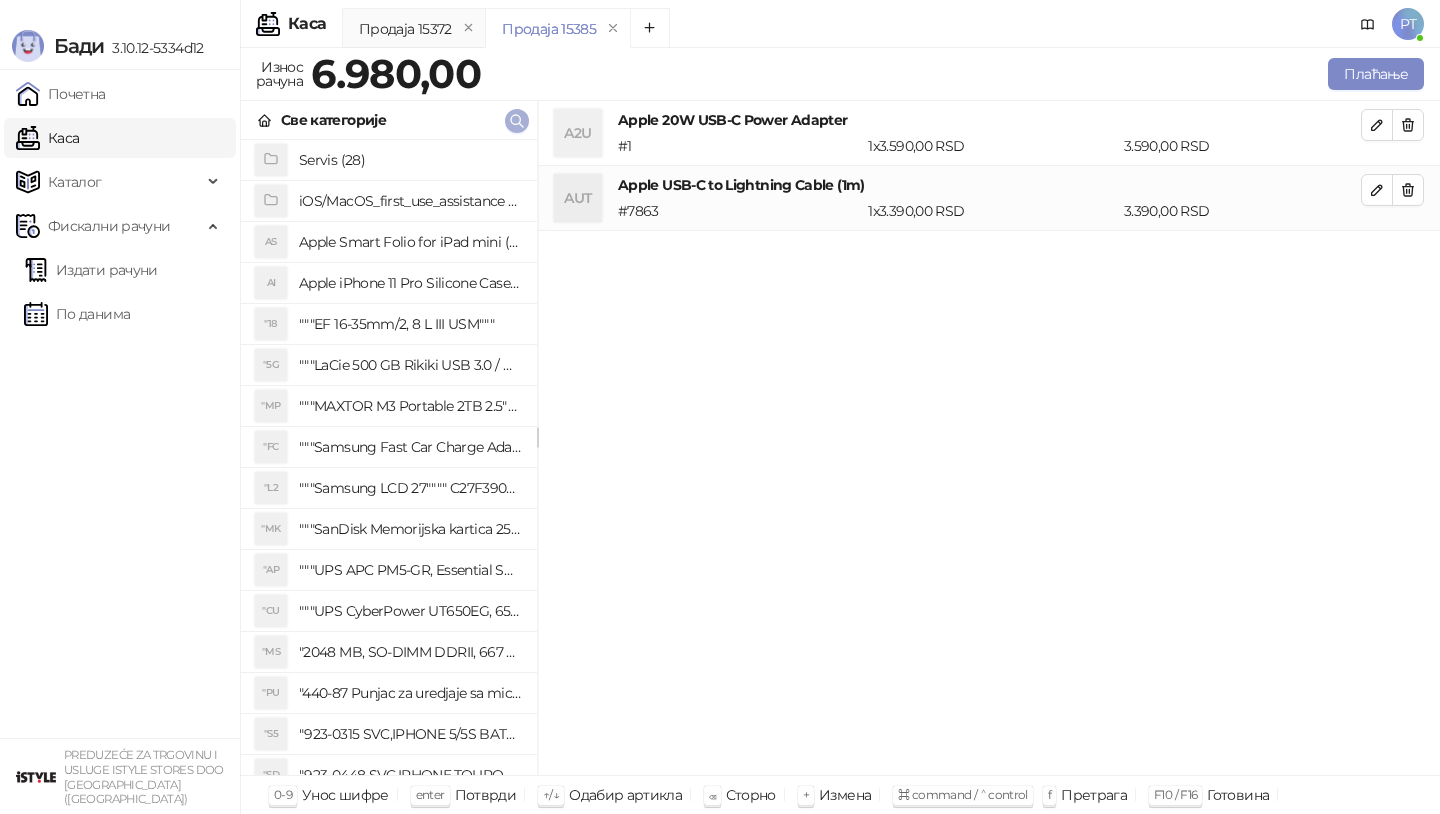 click 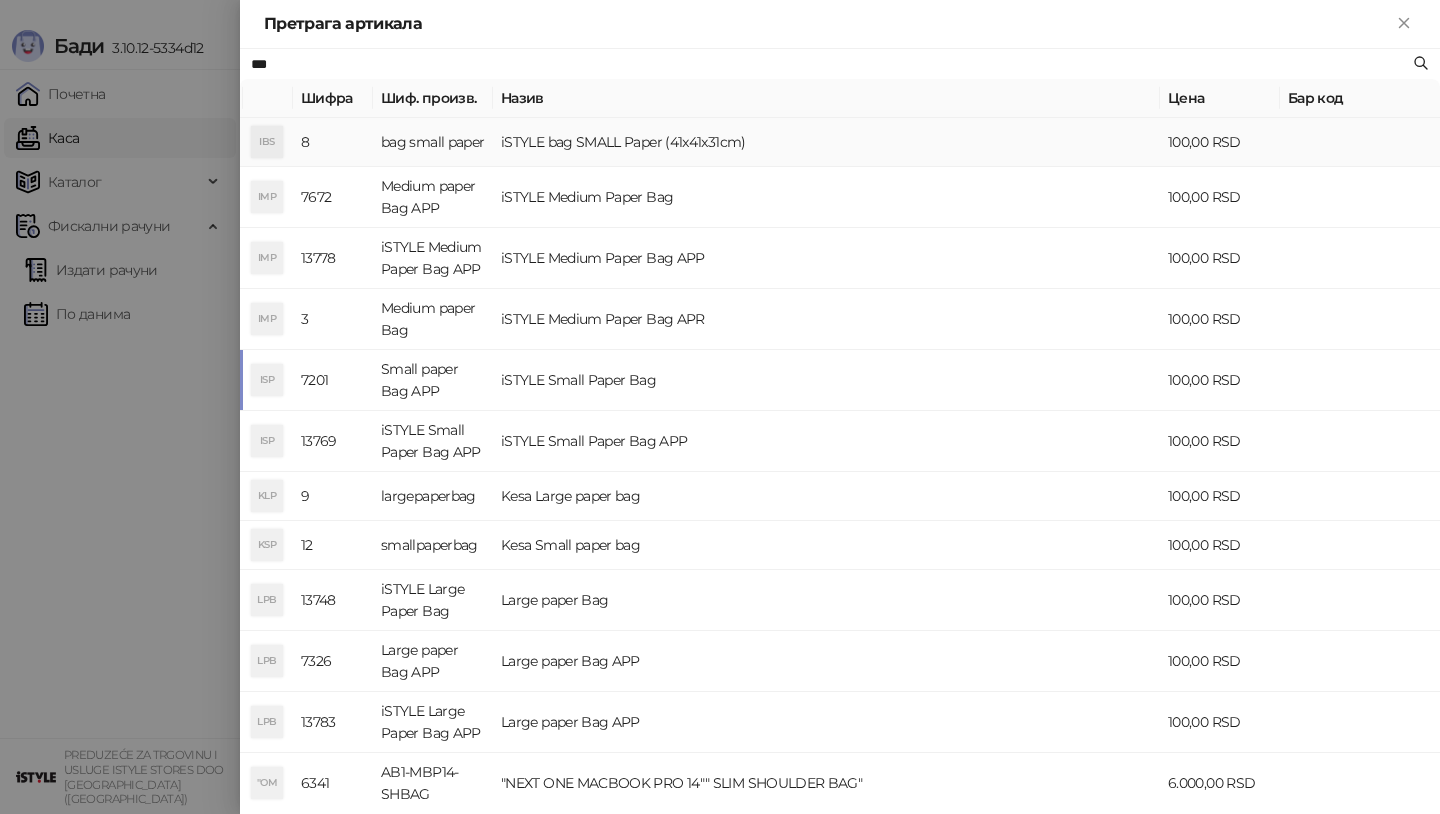 type on "***" 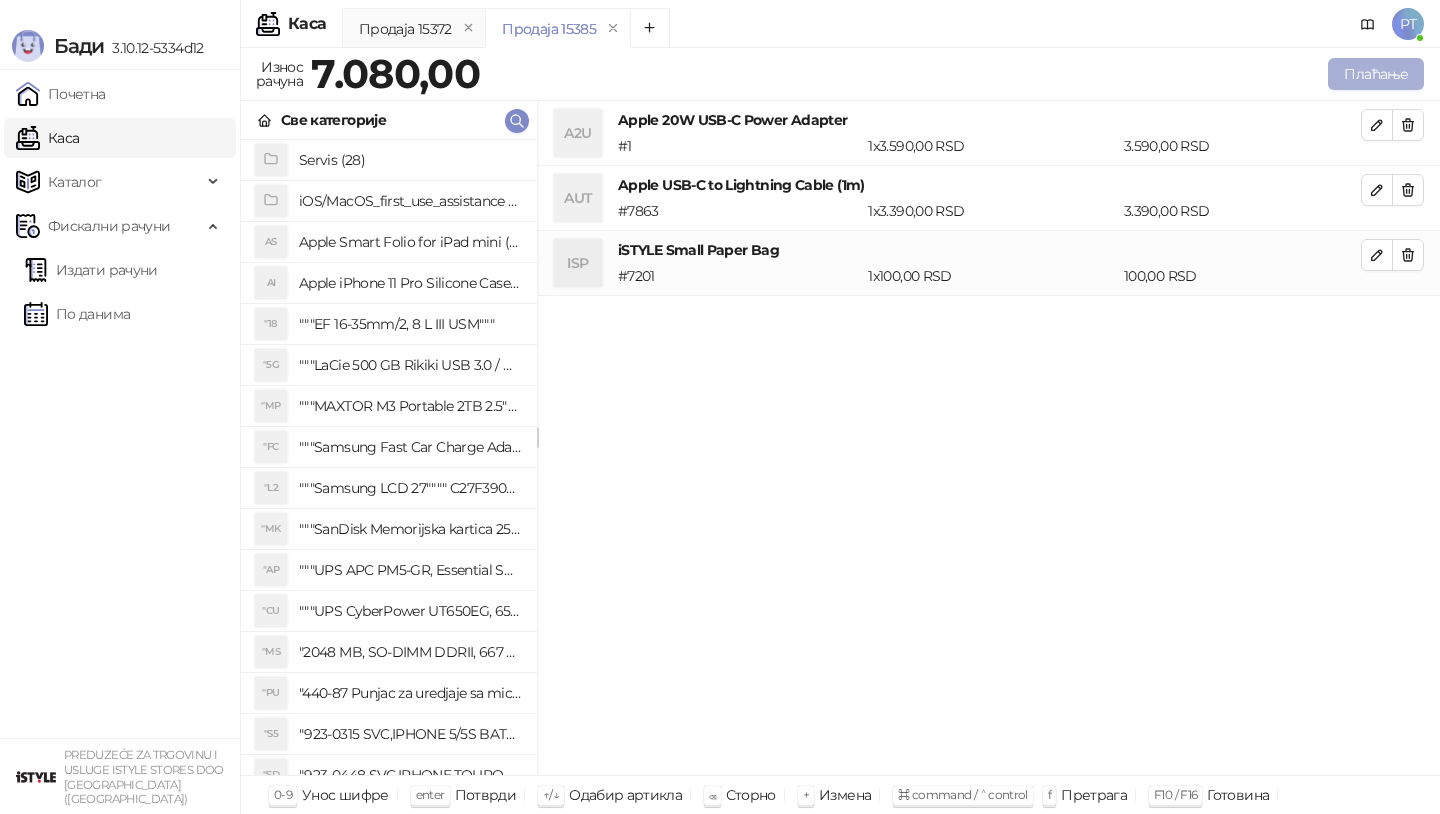 click on "Плаћање" at bounding box center (1376, 74) 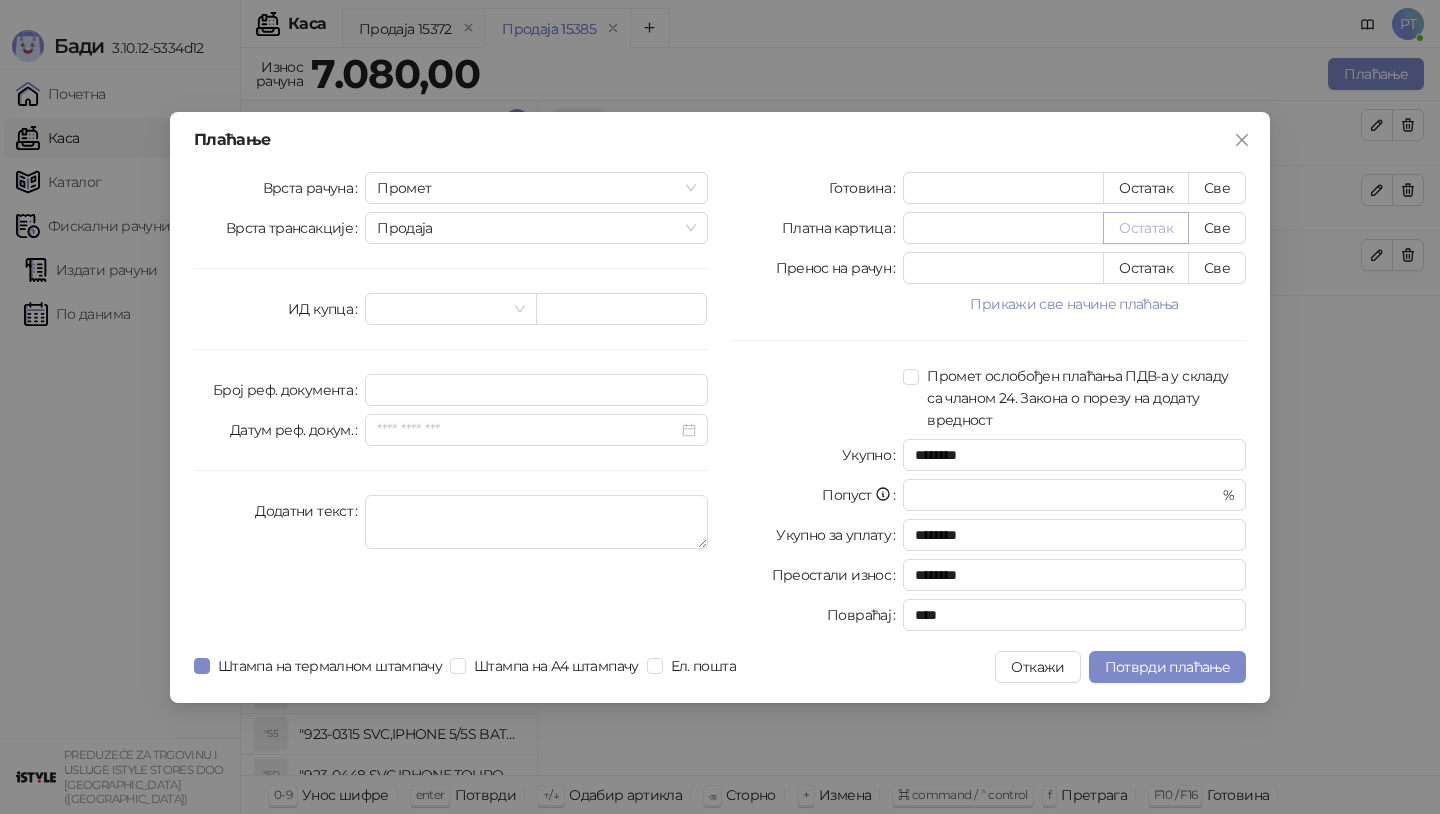 click on "Остатак" at bounding box center (1146, 228) 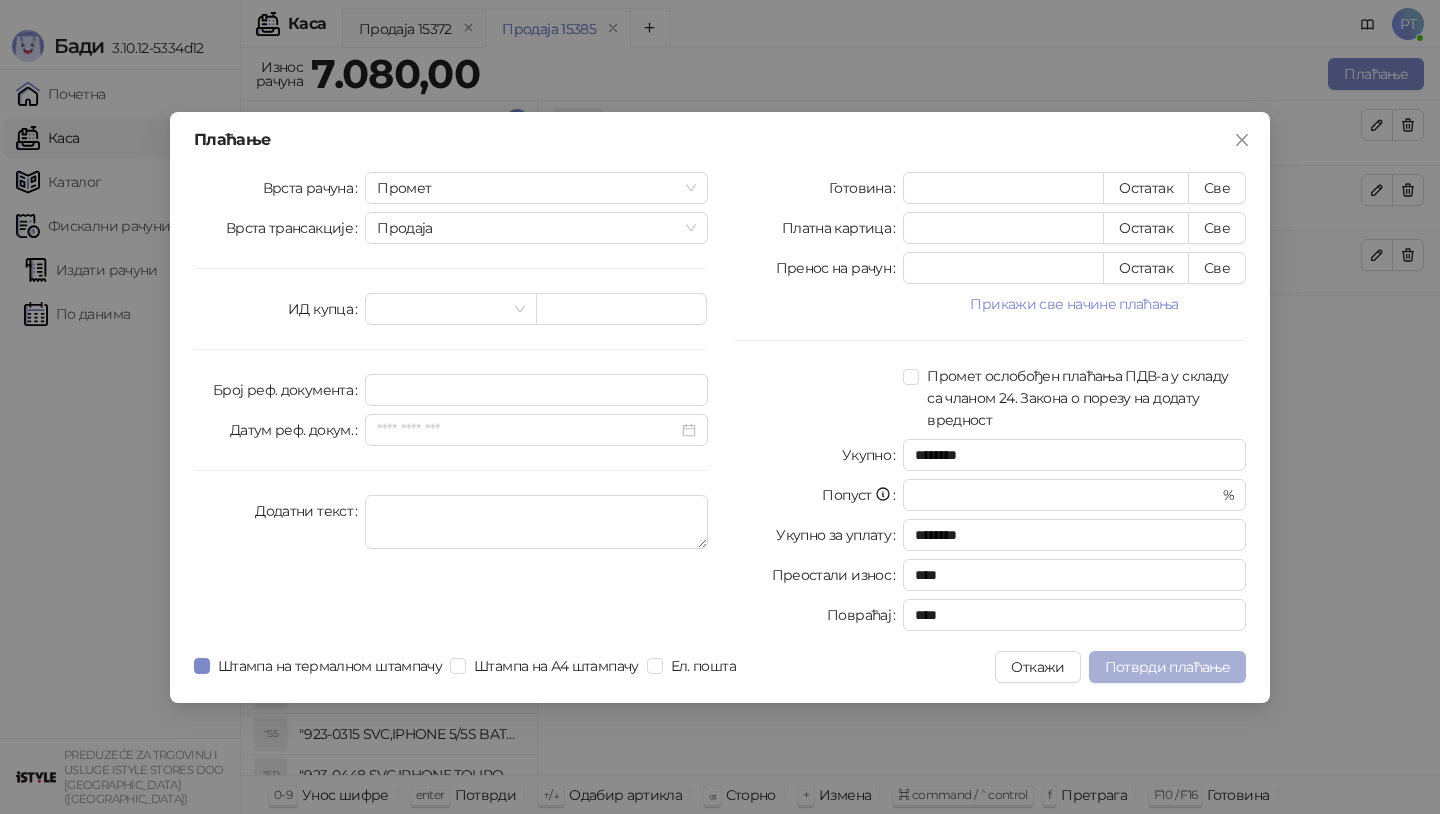 click on "Потврди плаћање" at bounding box center [1167, 667] 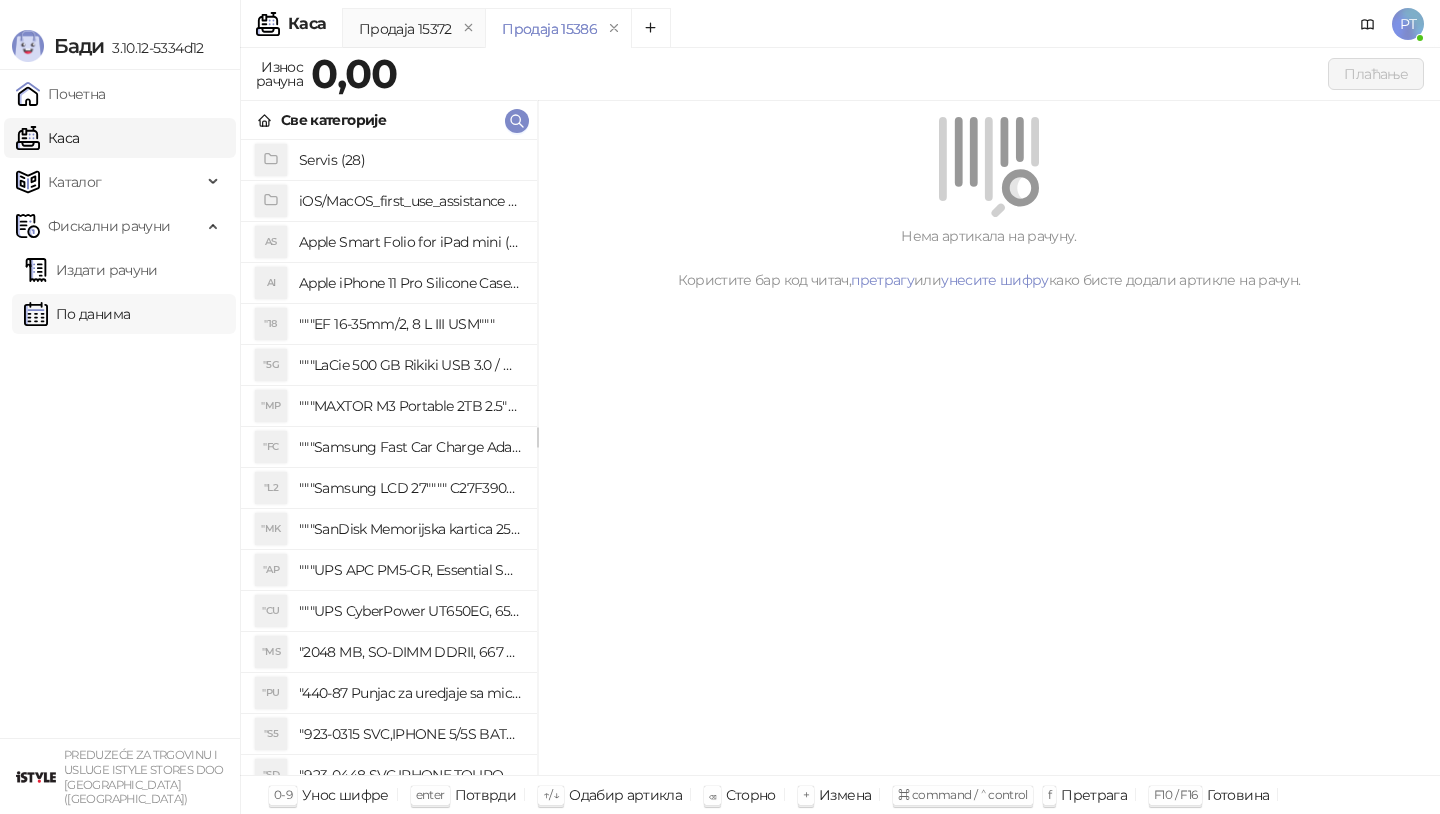click on "По данима" at bounding box center (77, 314) 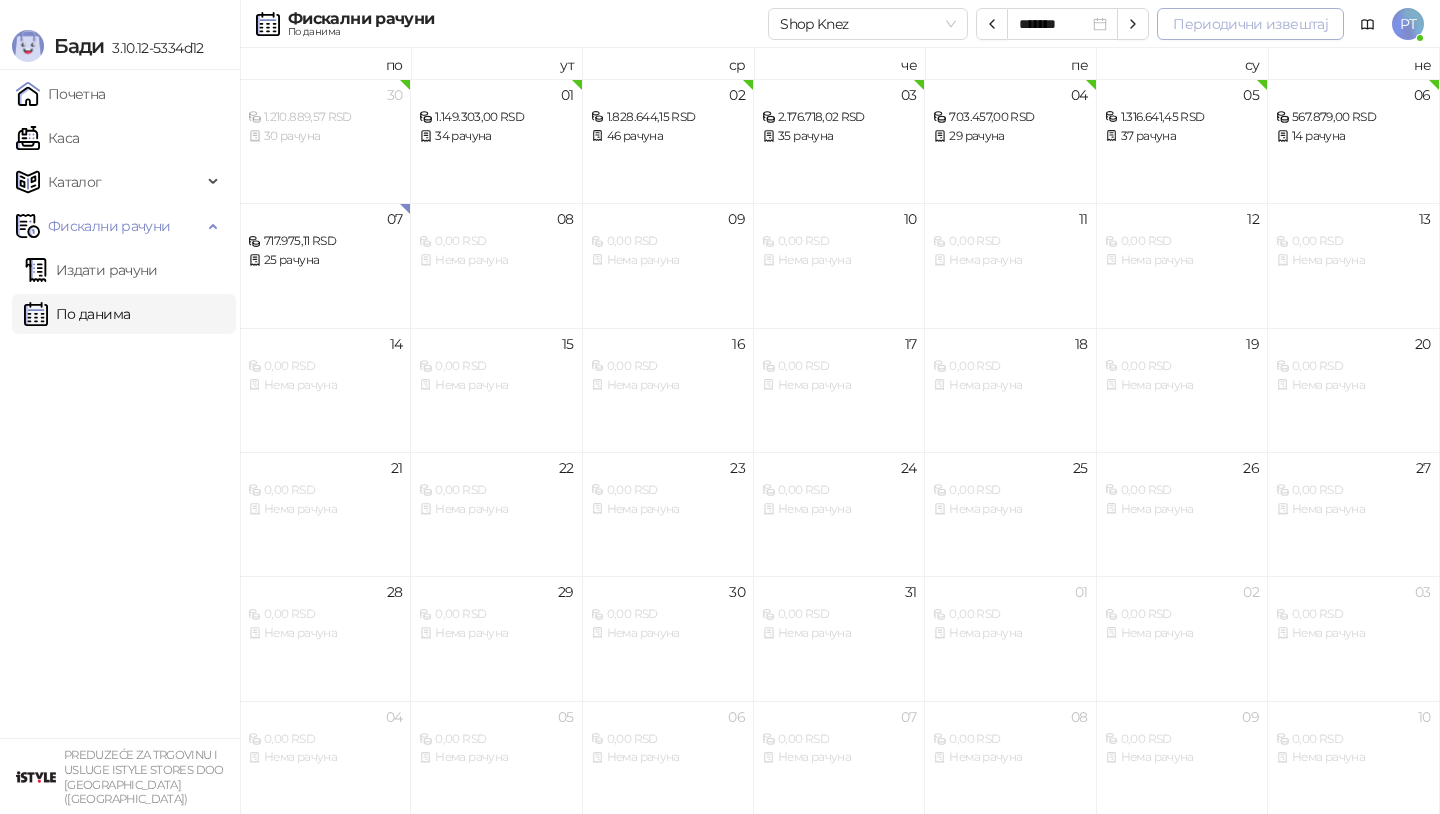 click on "Периодични извештај" at bounding box center (1250, 24) 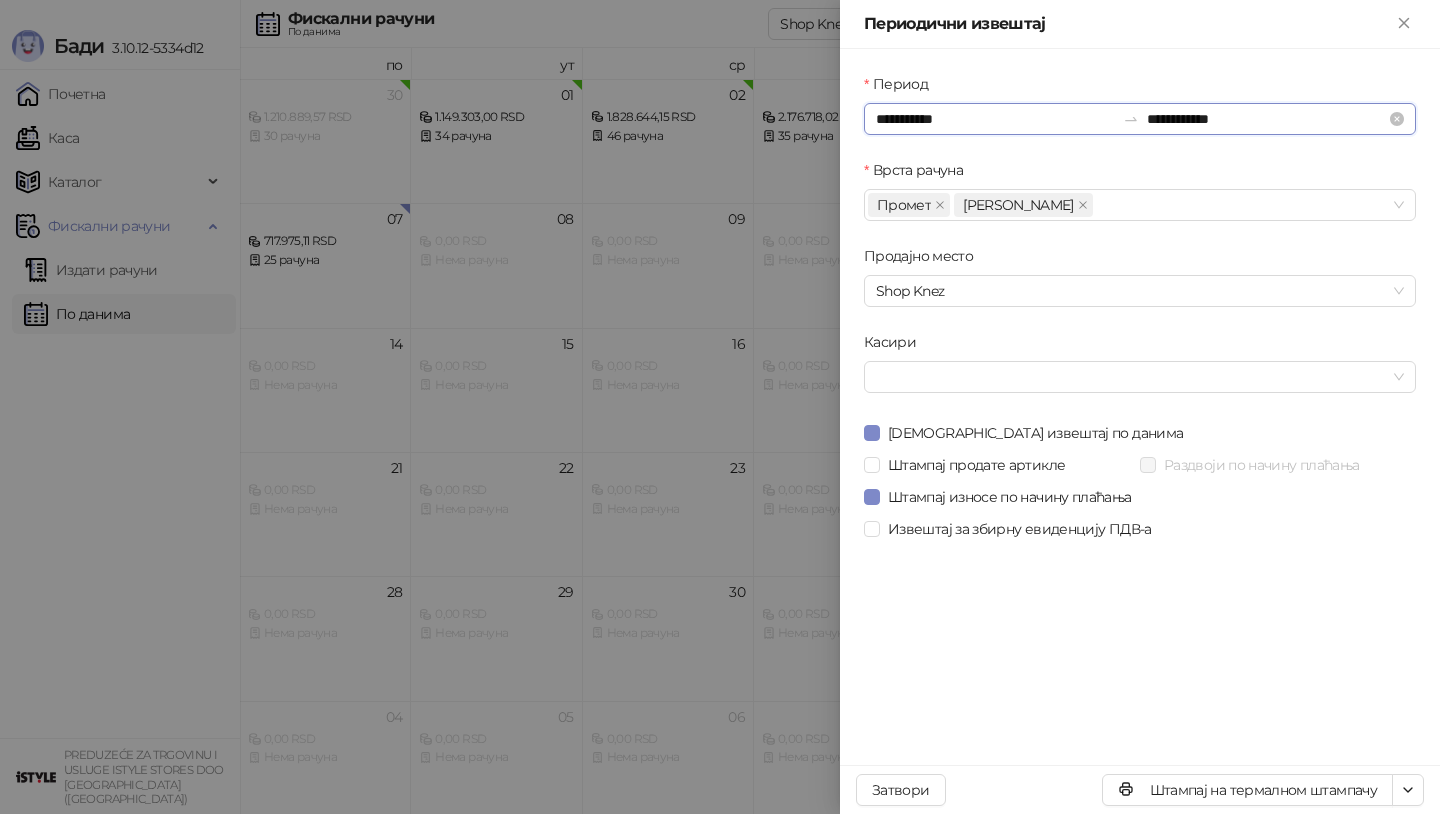 click on "**********" at bounding box center [995, 119] 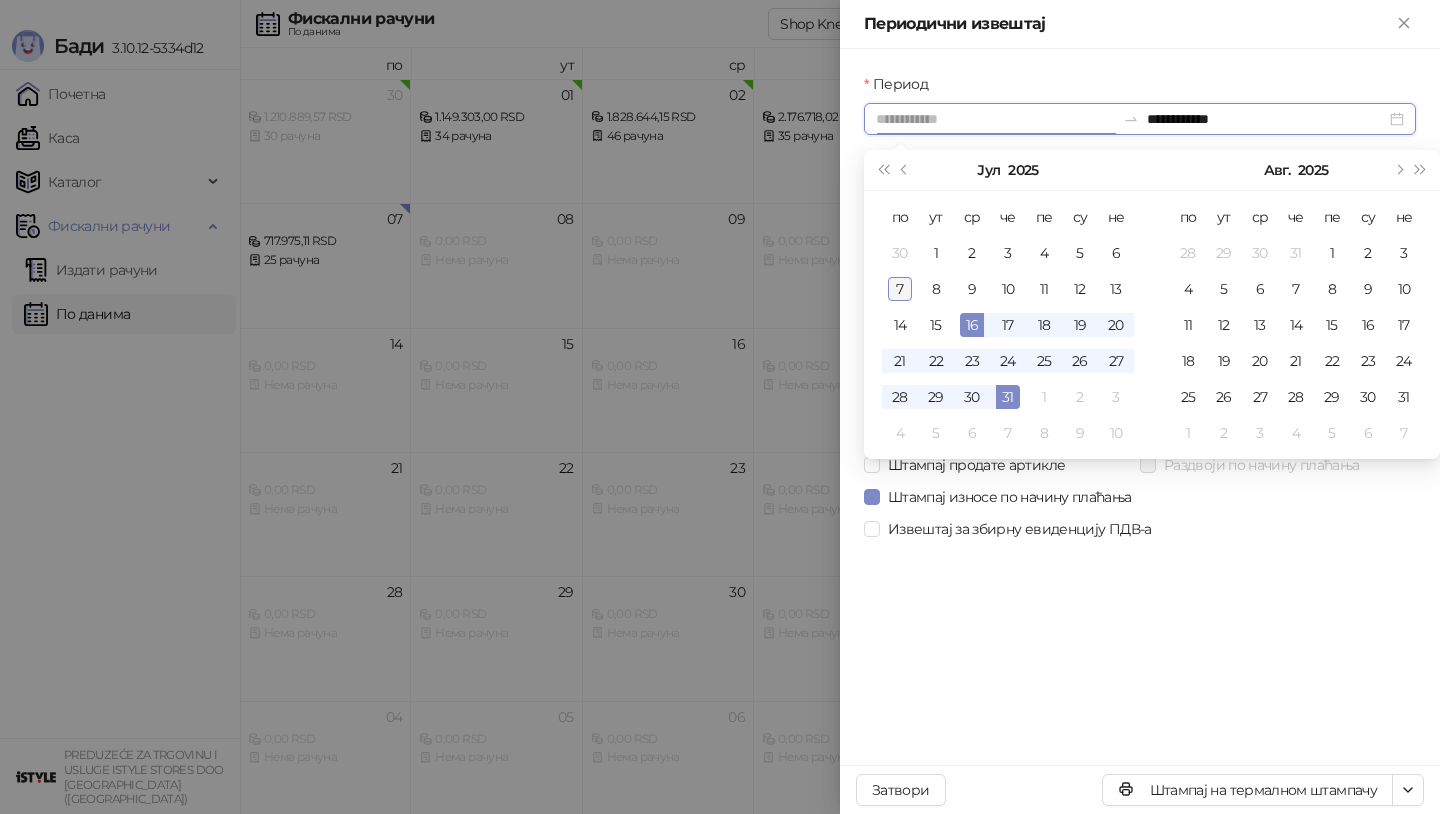 type on "**********" 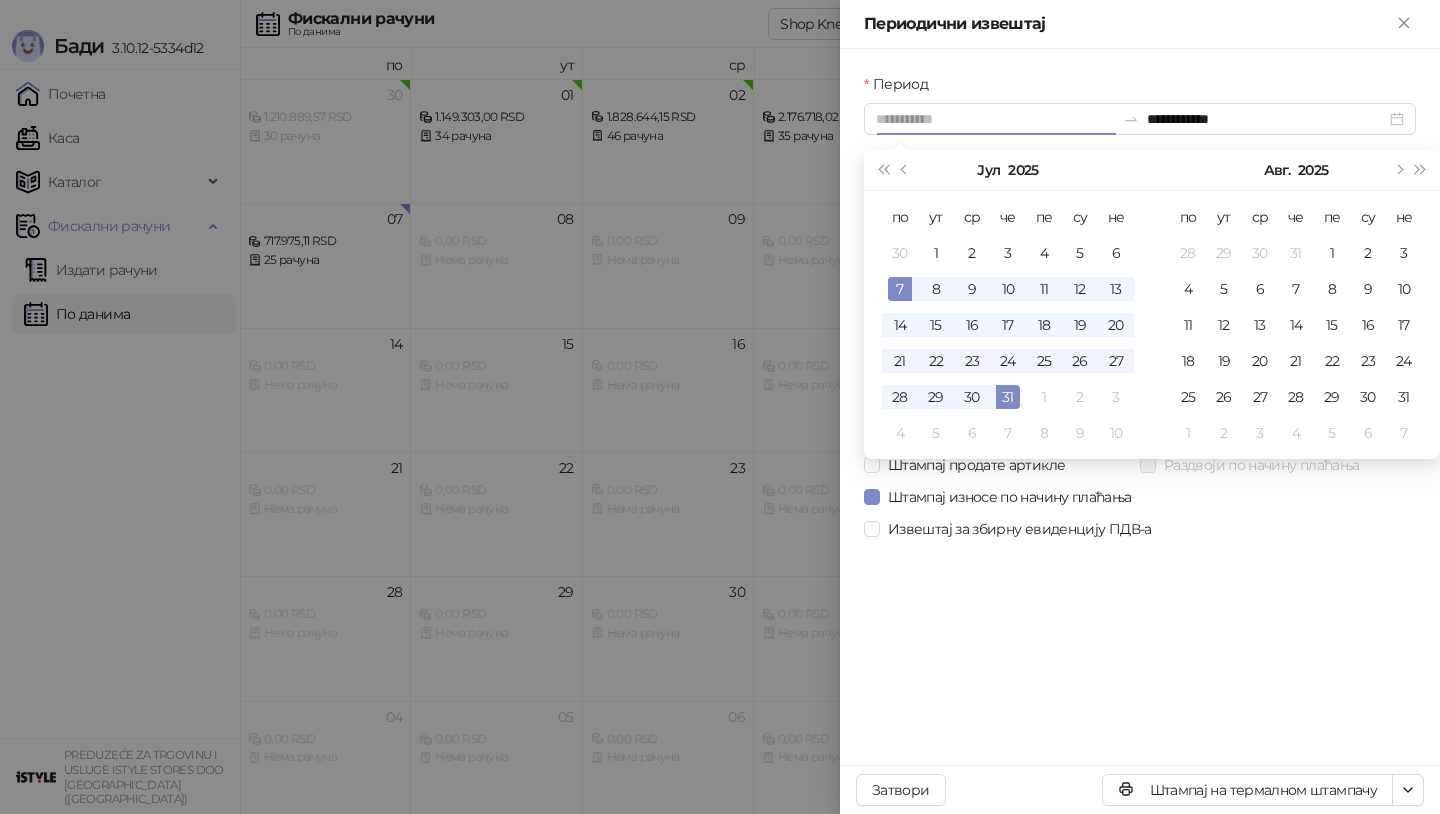 click on "7" at bounding box center [900, 289] 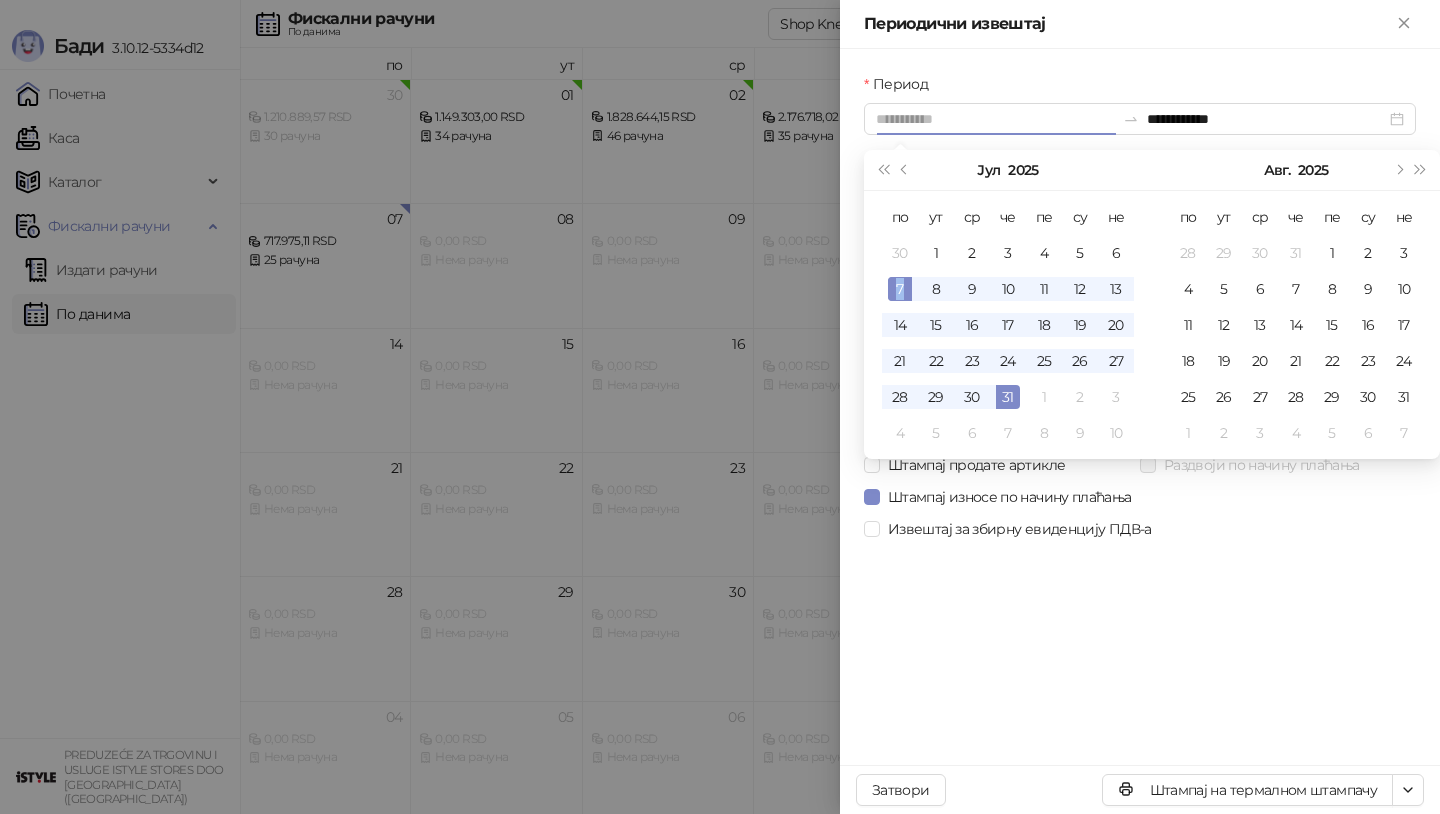 click on "7" at bounding box center (900, 289) 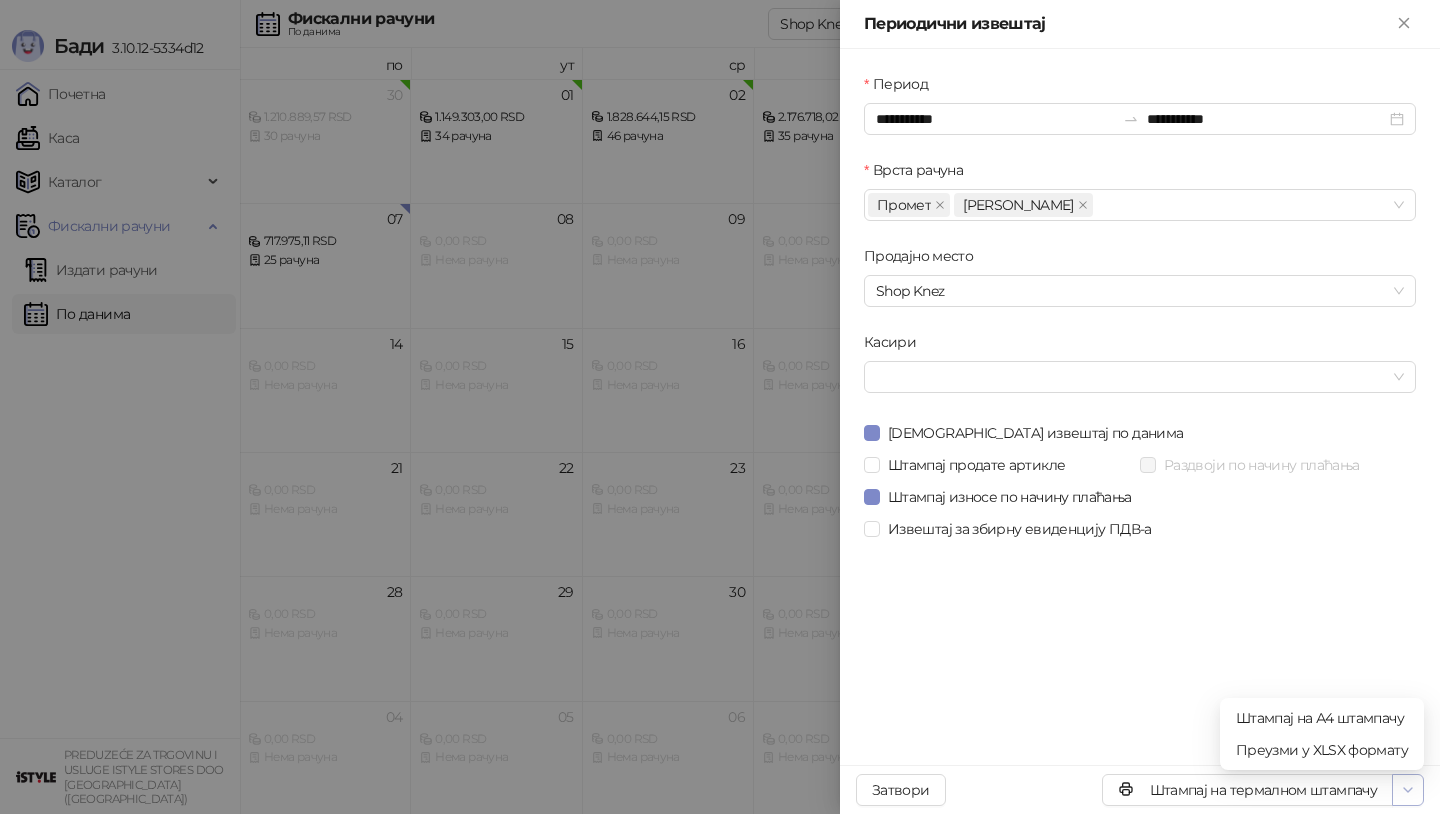 click 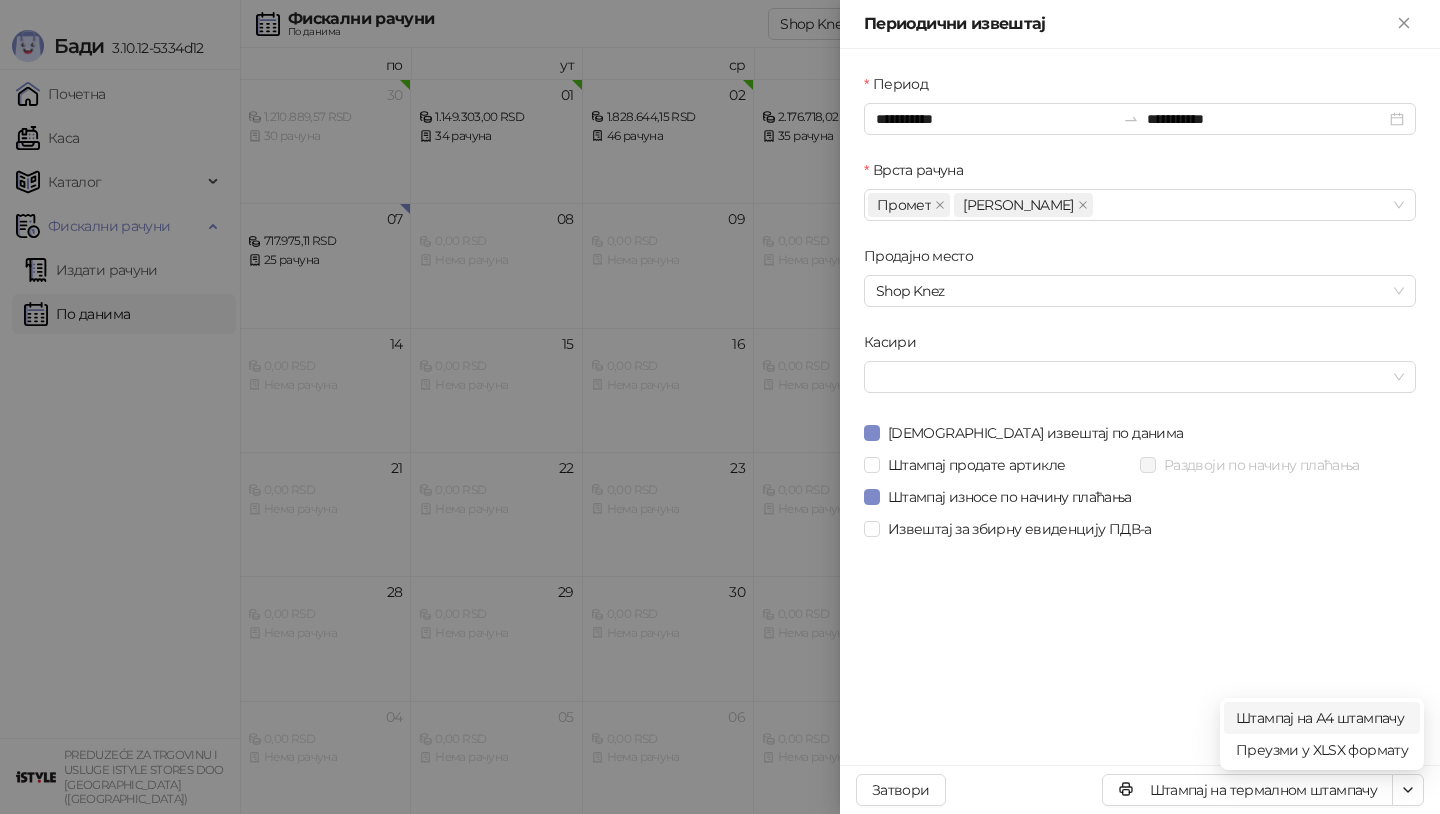 click on "Штампај на А4 штампачу" at bounding box center (1322, 718) 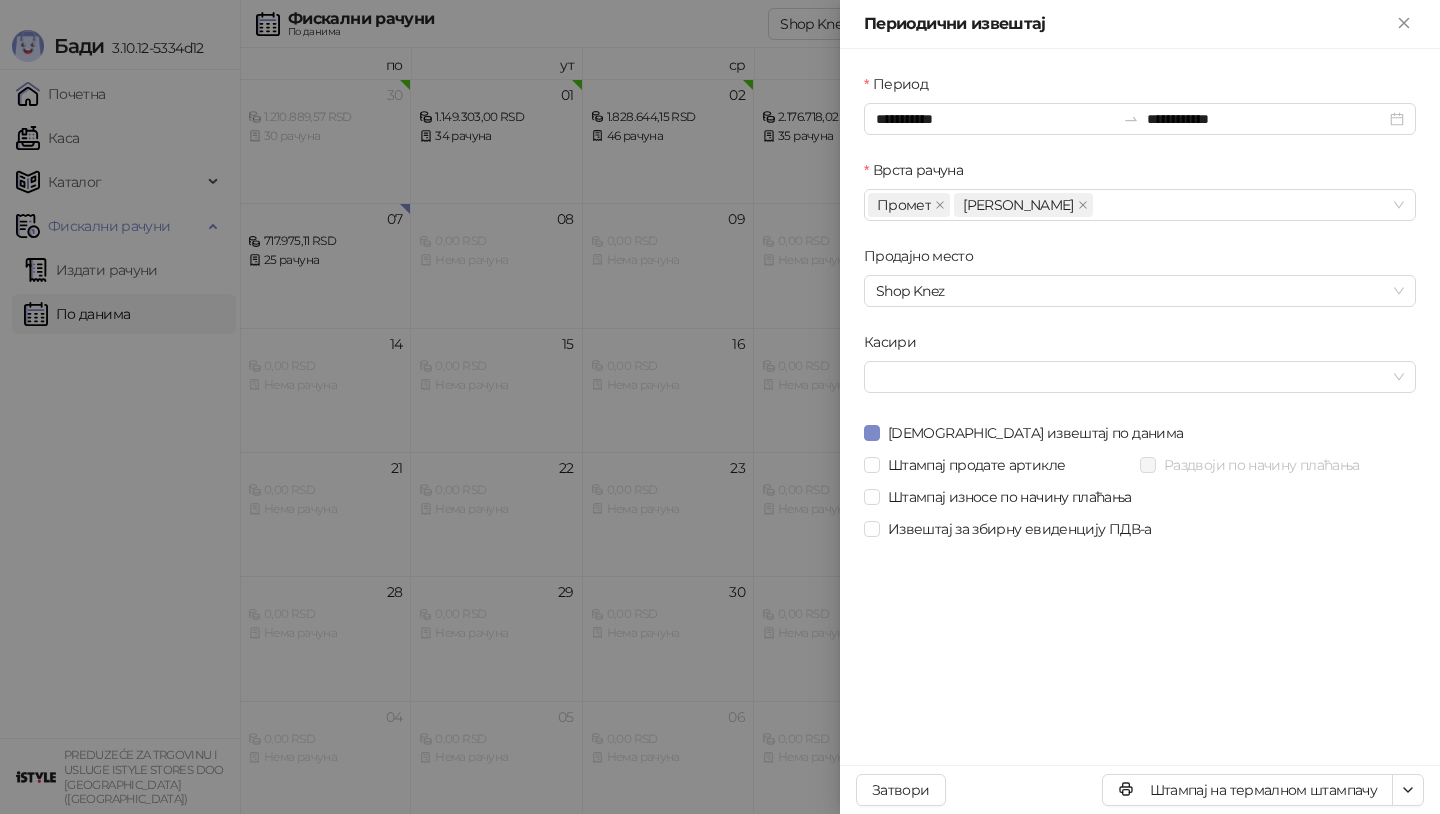 click at bounding box center (720, 407) 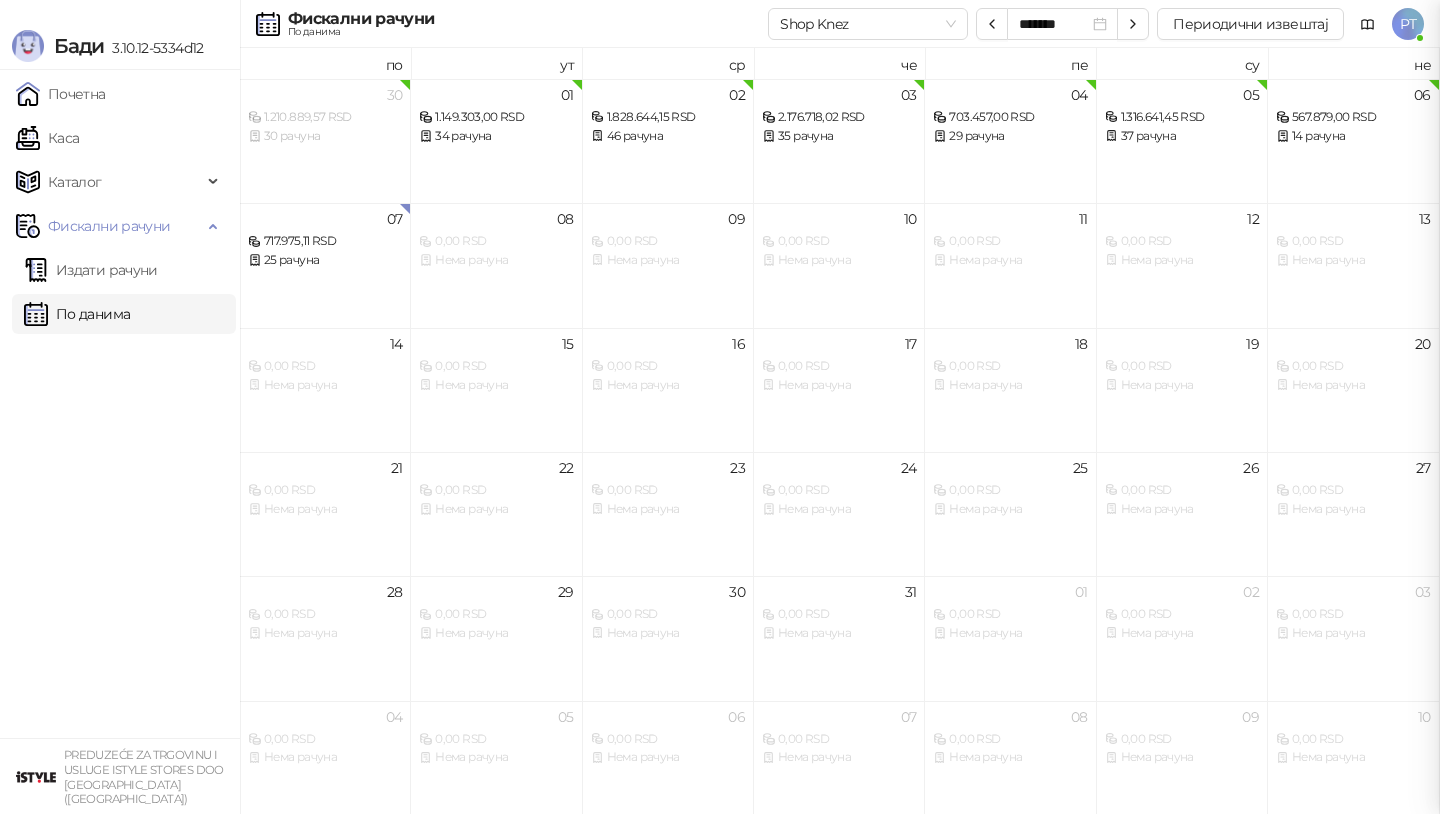 click at bounding box center (720, 407) 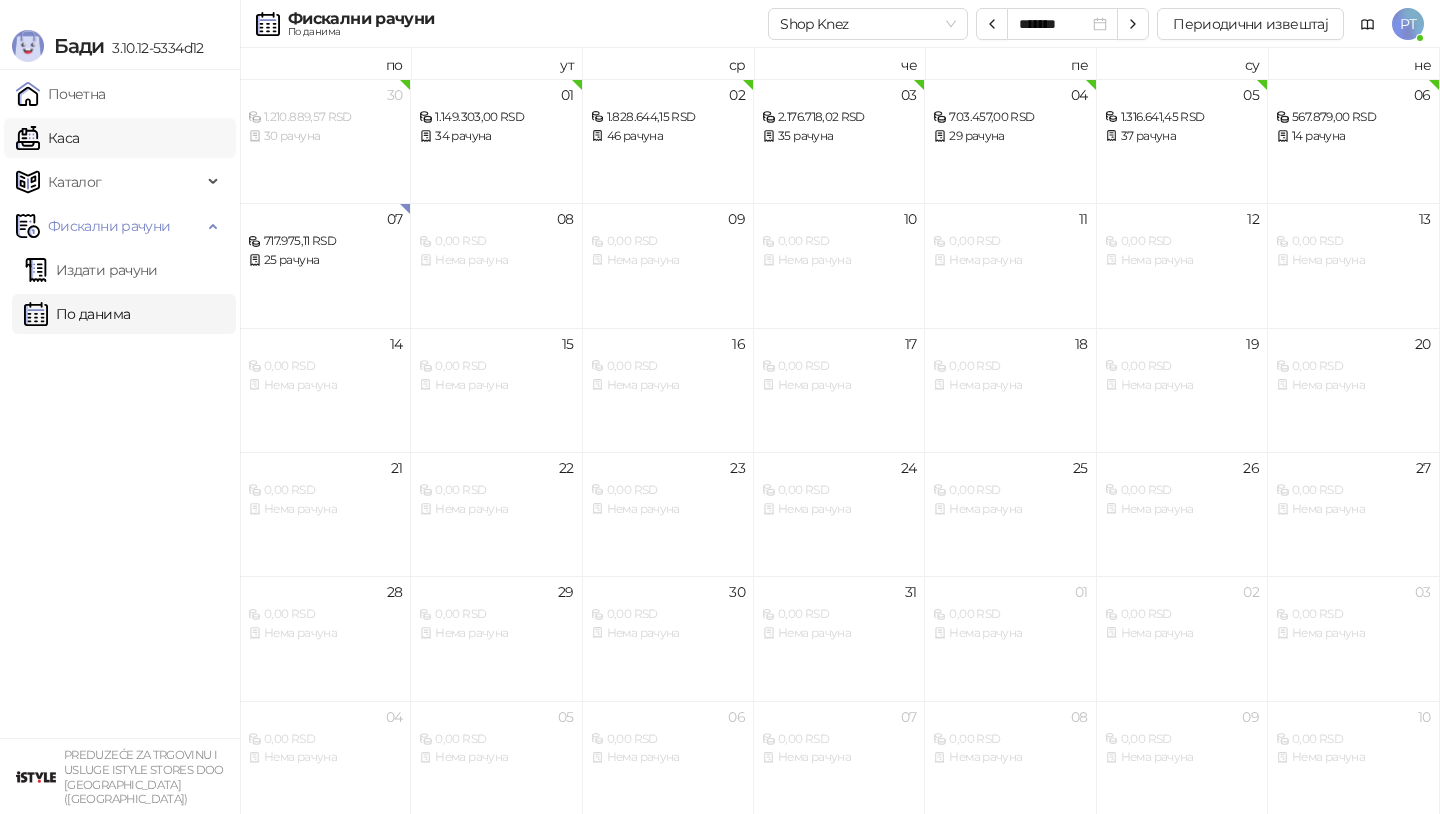 click on "Каса" at bounding box center [47, 138] 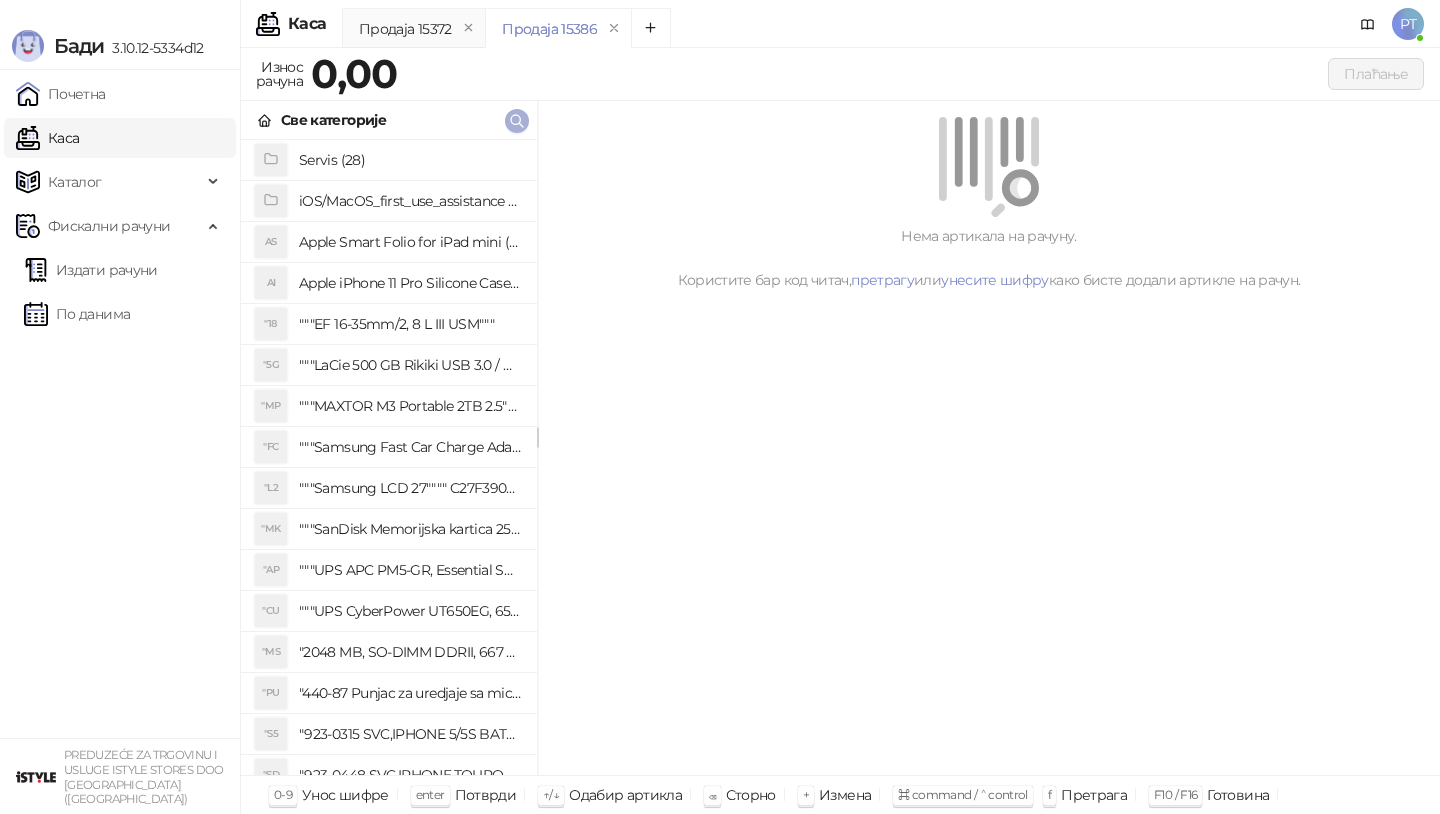 click 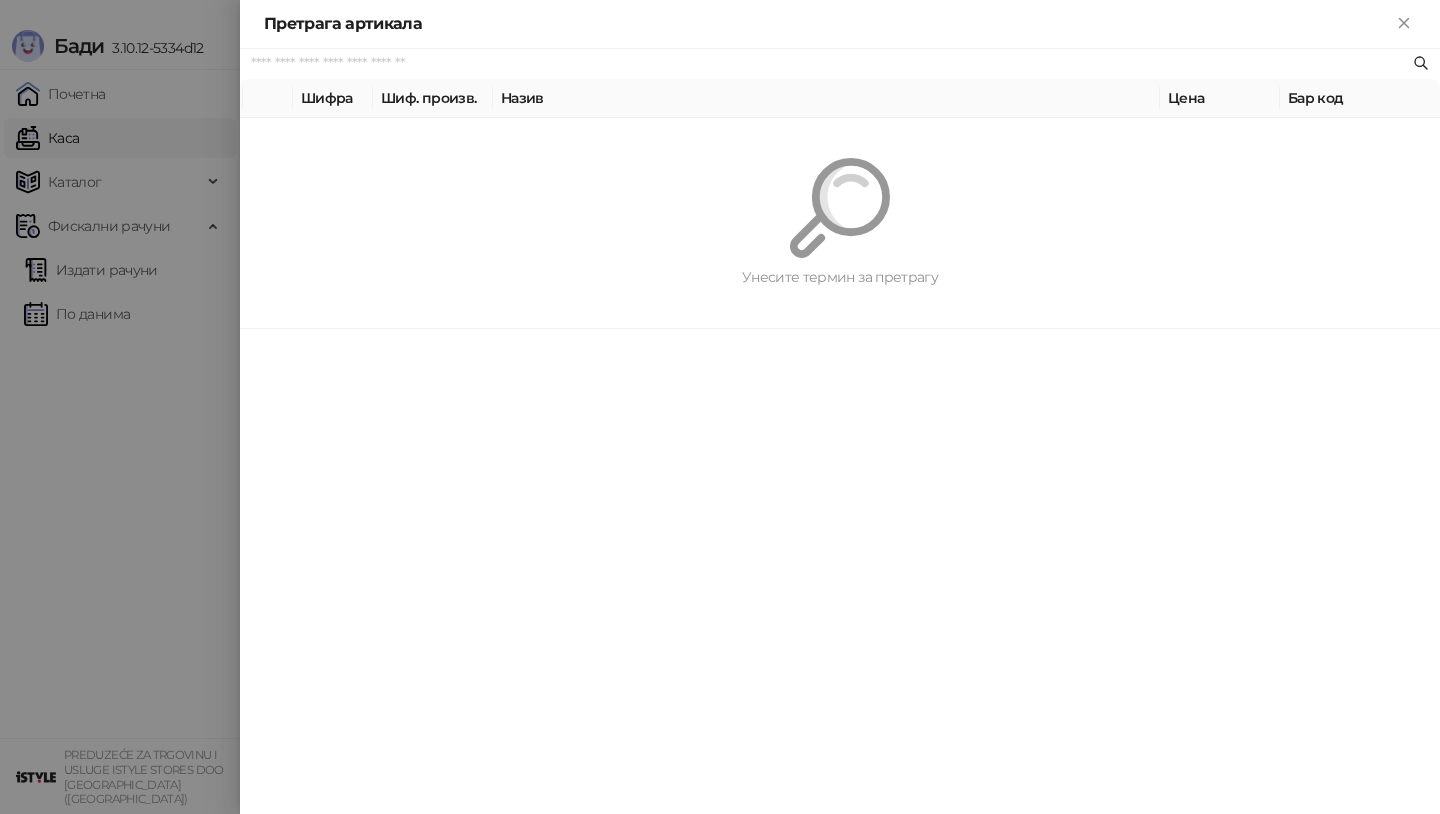 paste on "*********" 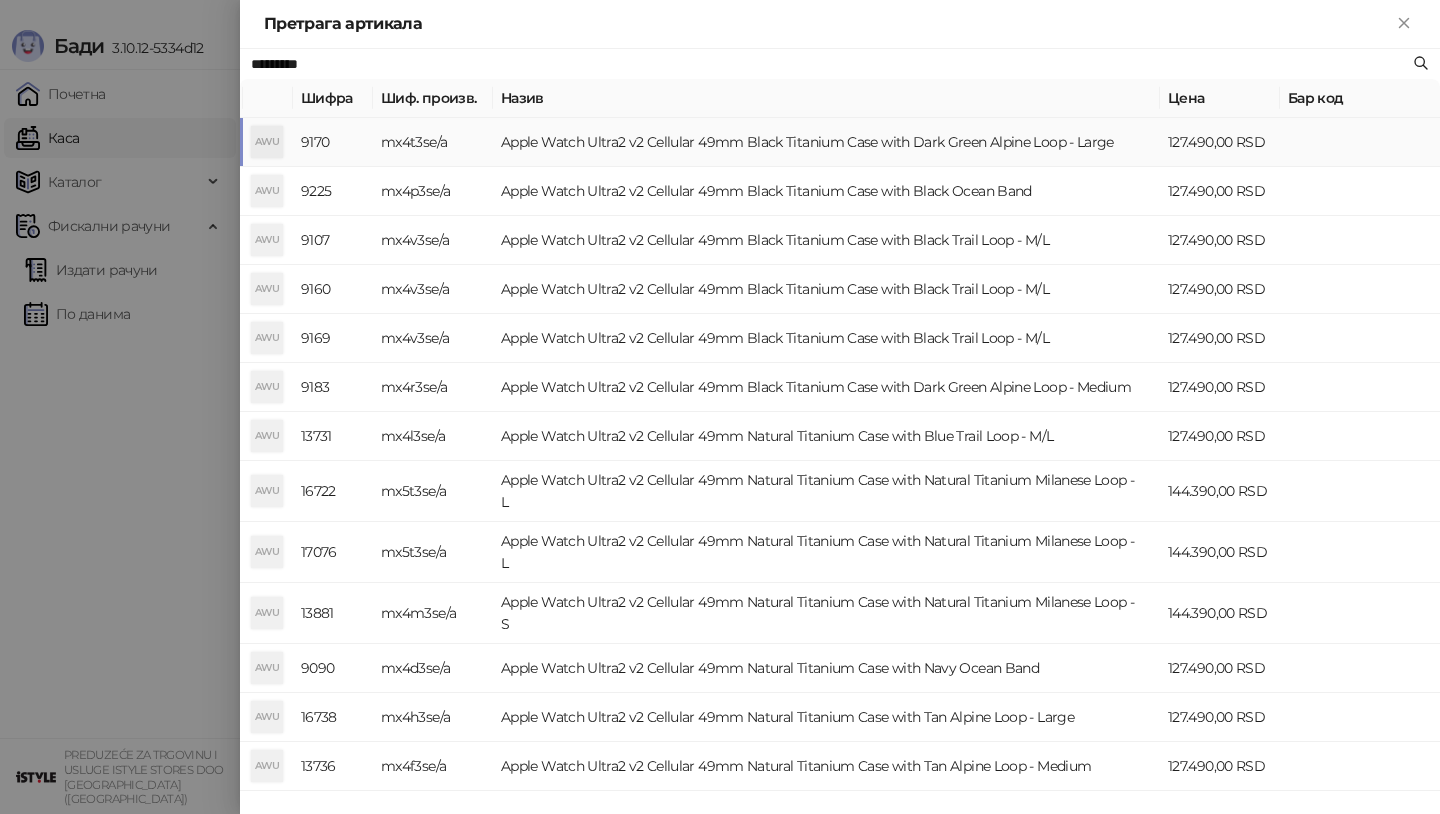 type on "*********" 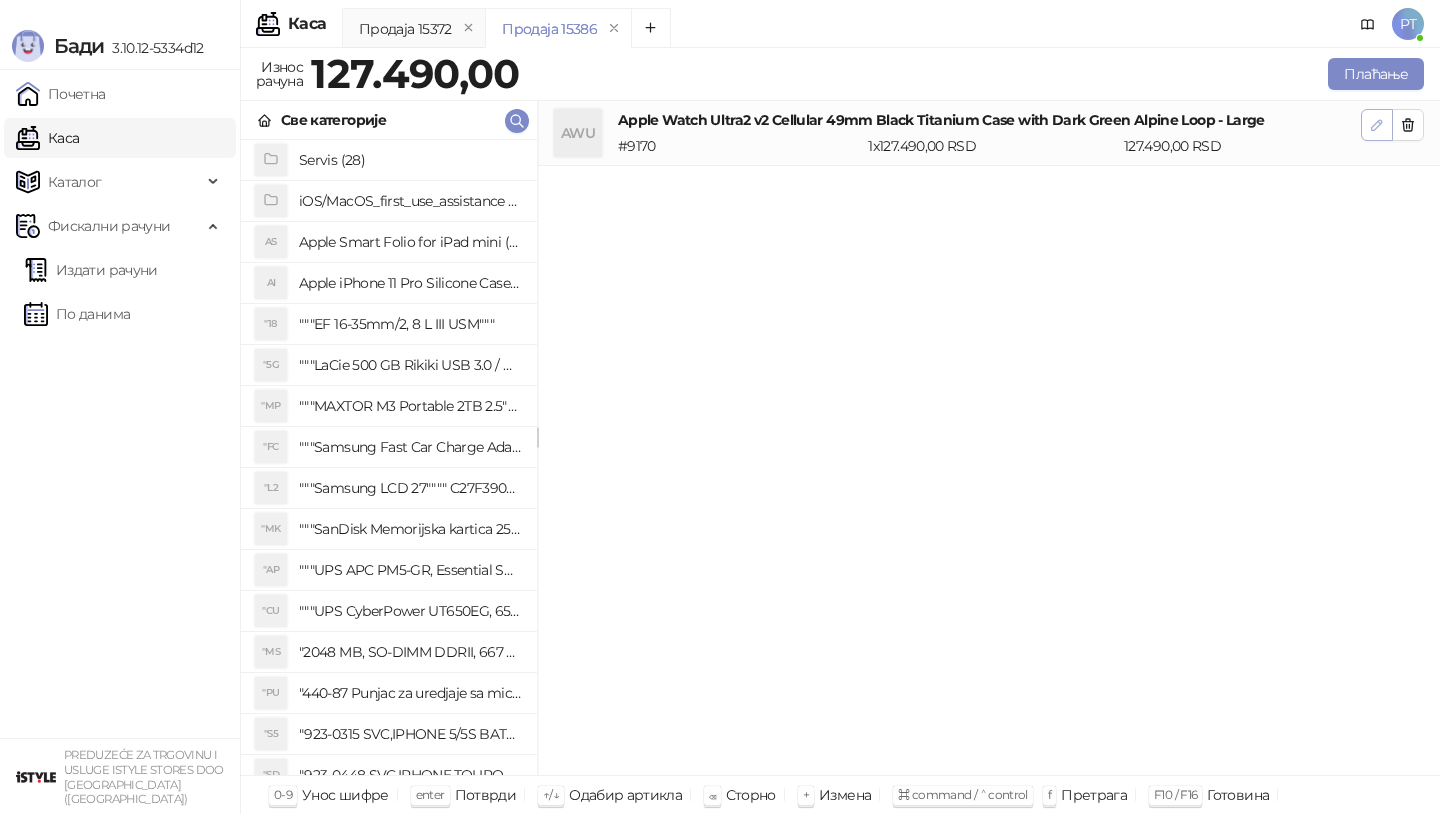 click 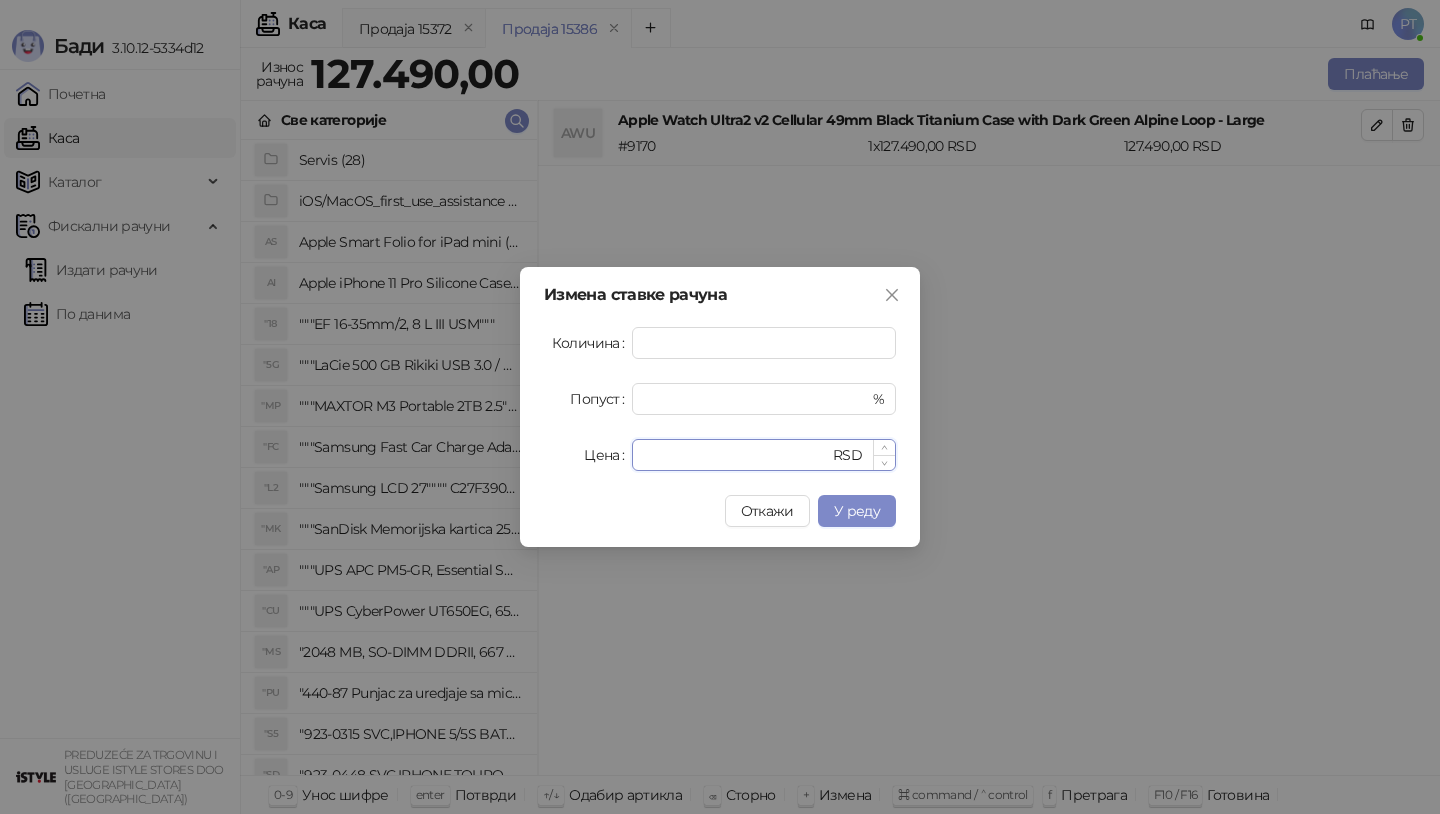click on "******" at bounding box center [736, 455] 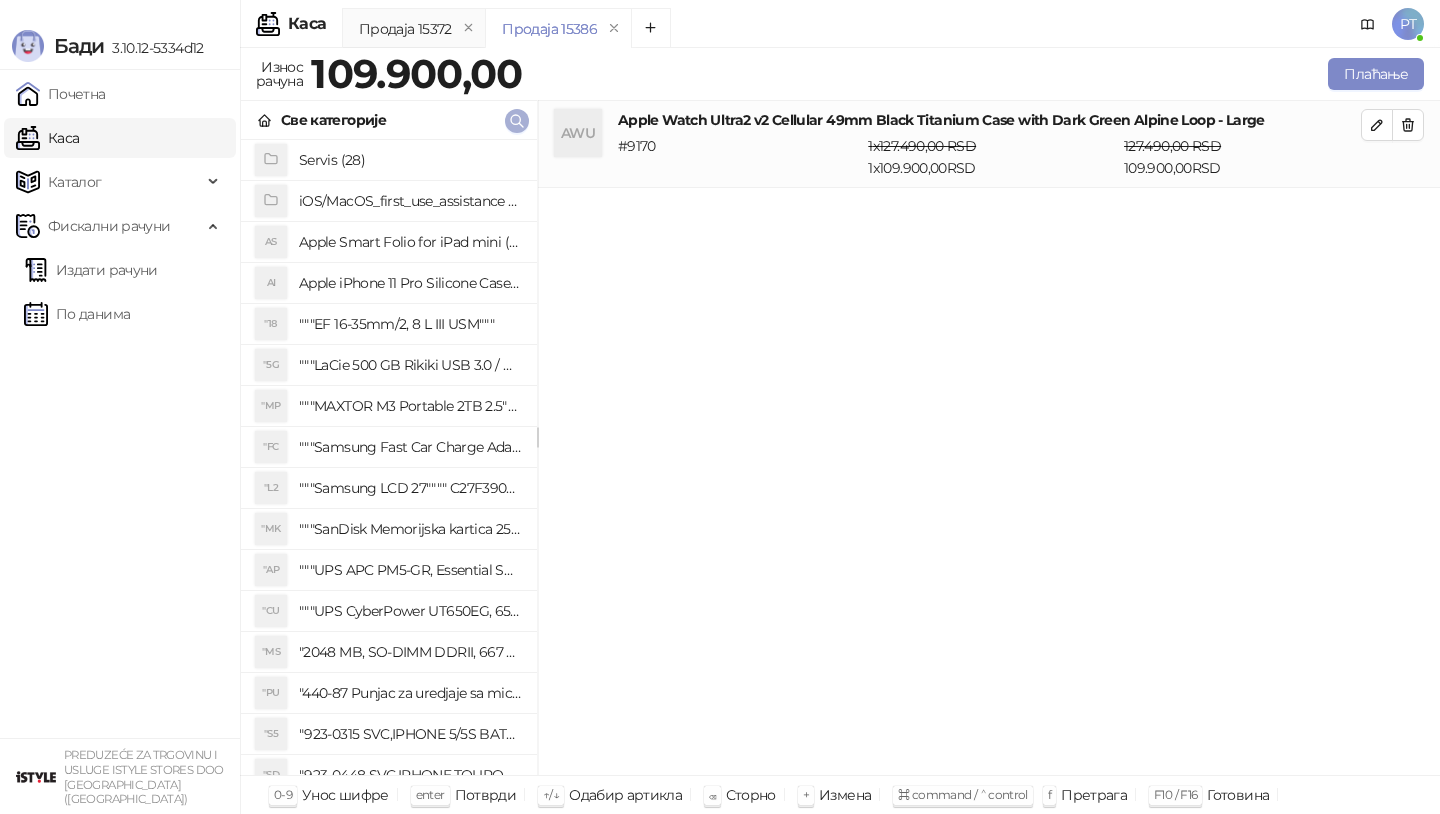 click 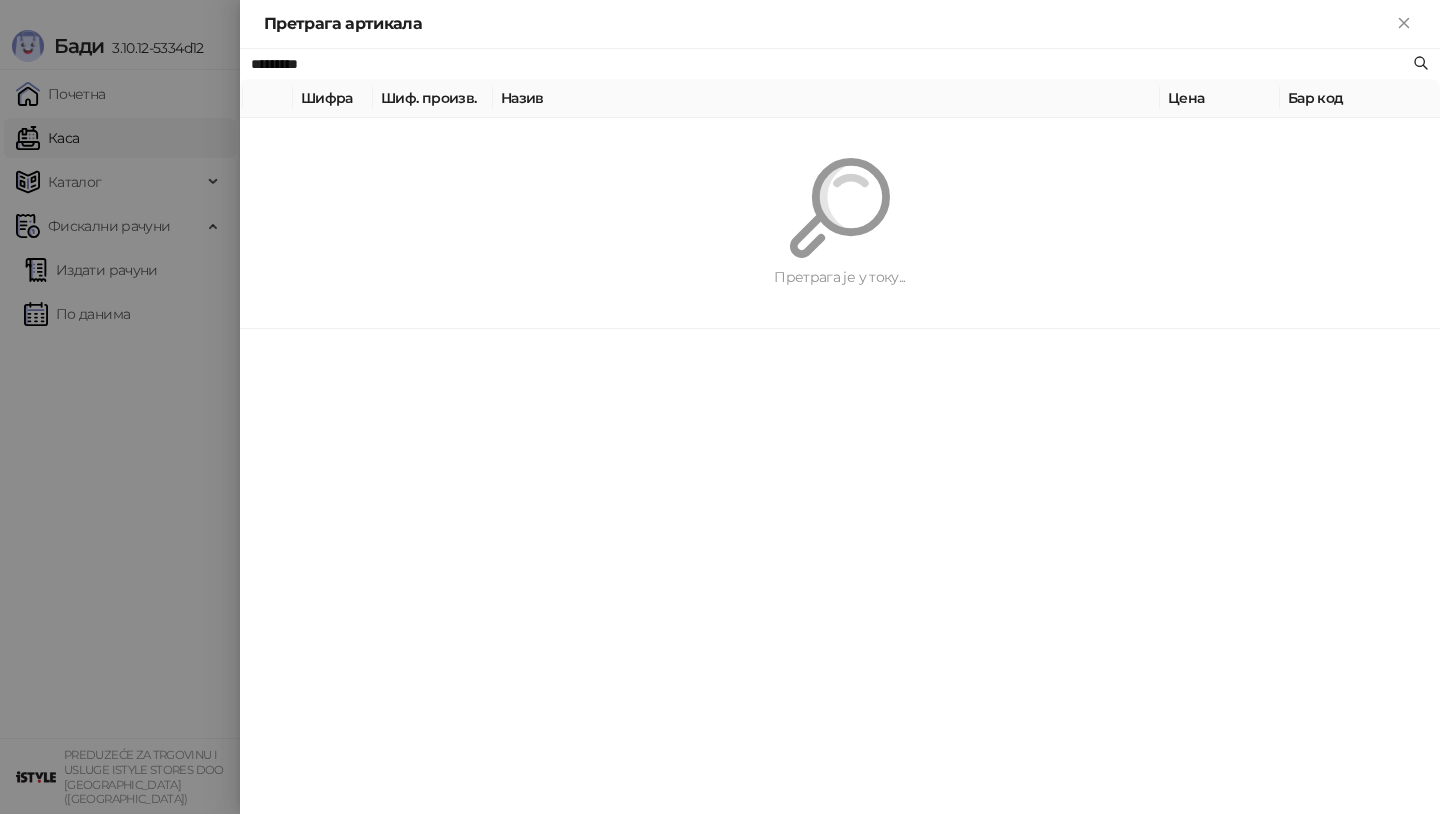 paste on "**********" 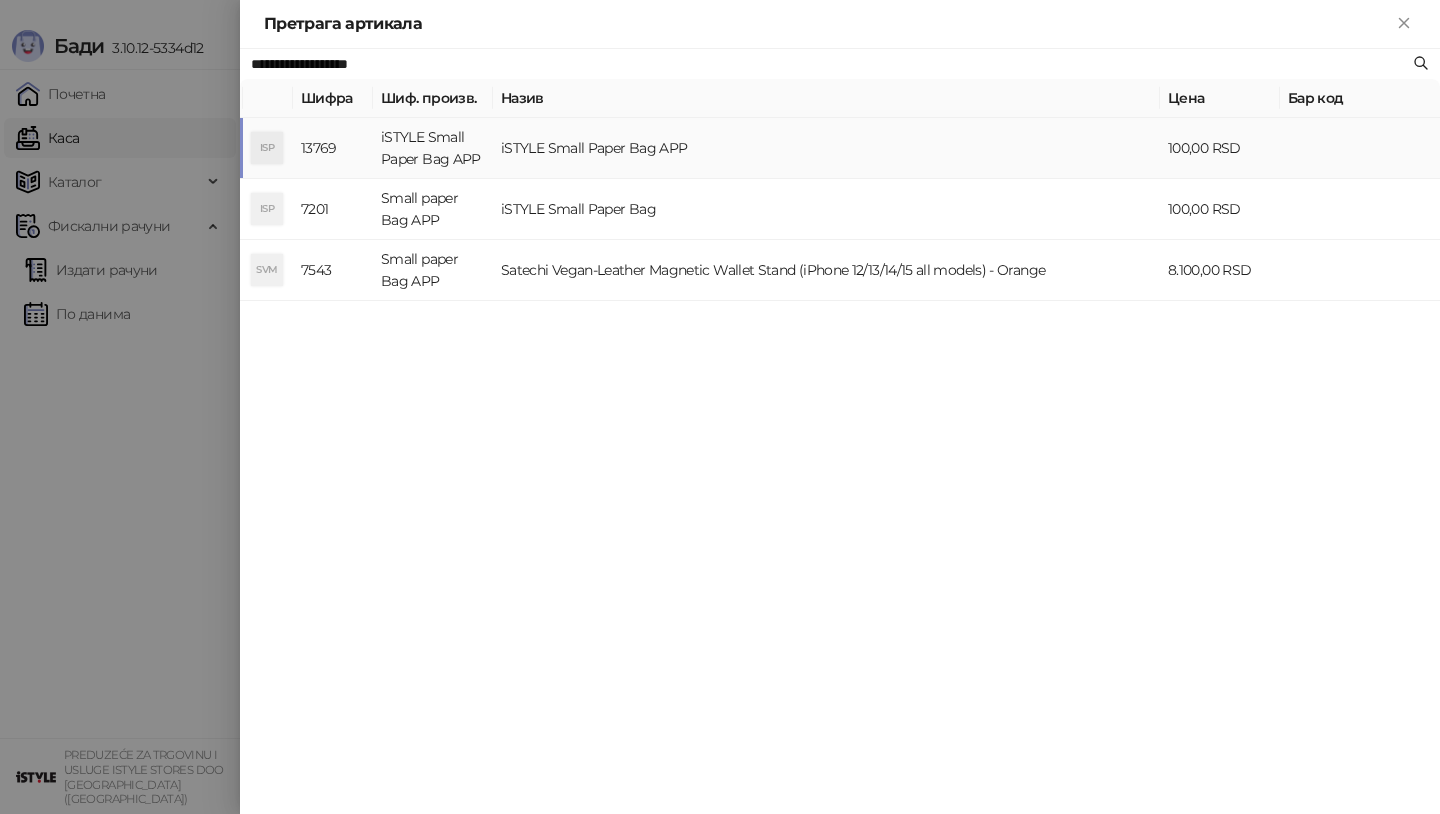 type on "**********" 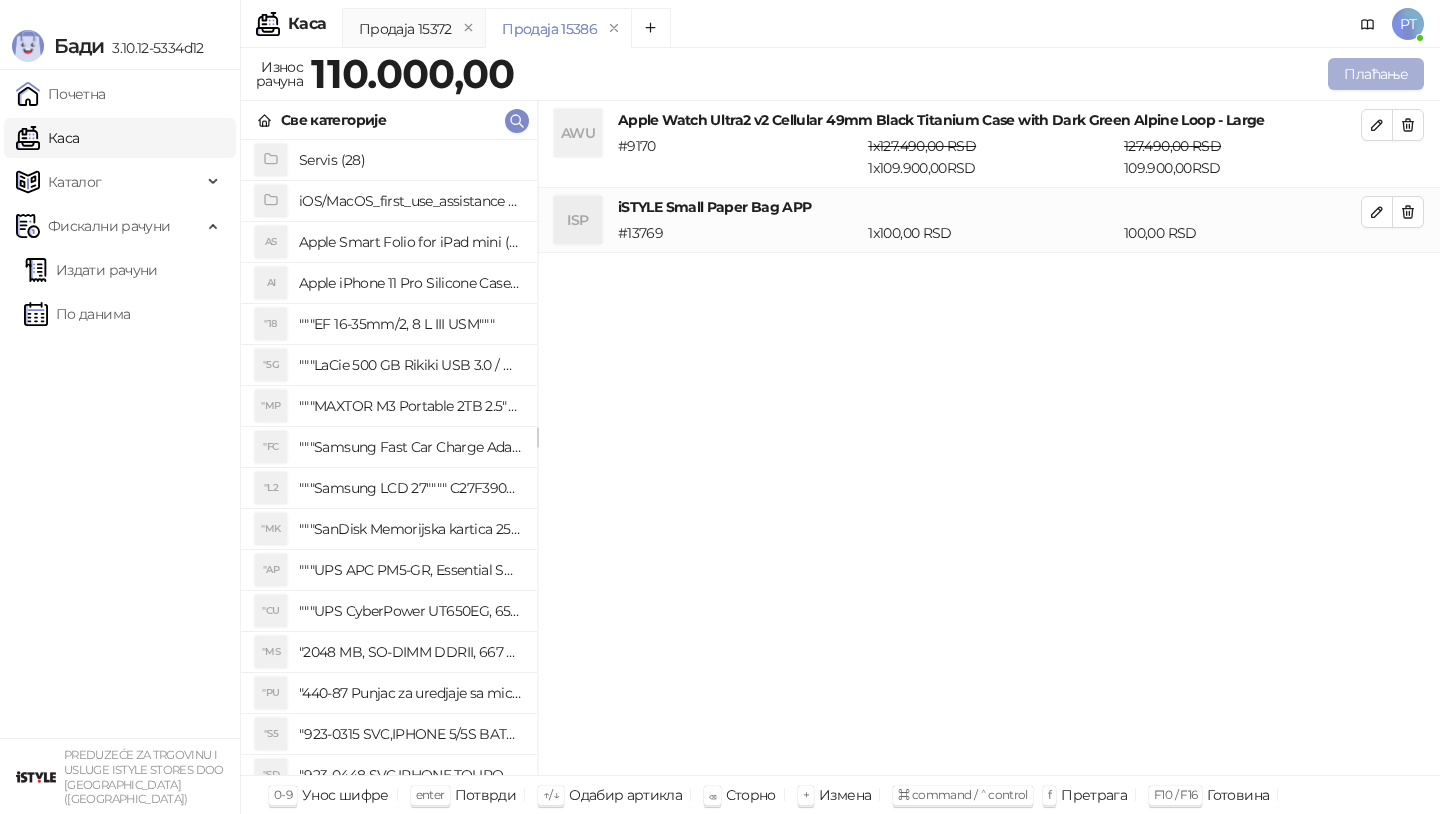 click on "Плаћање" at bounding box center (1376, 74) 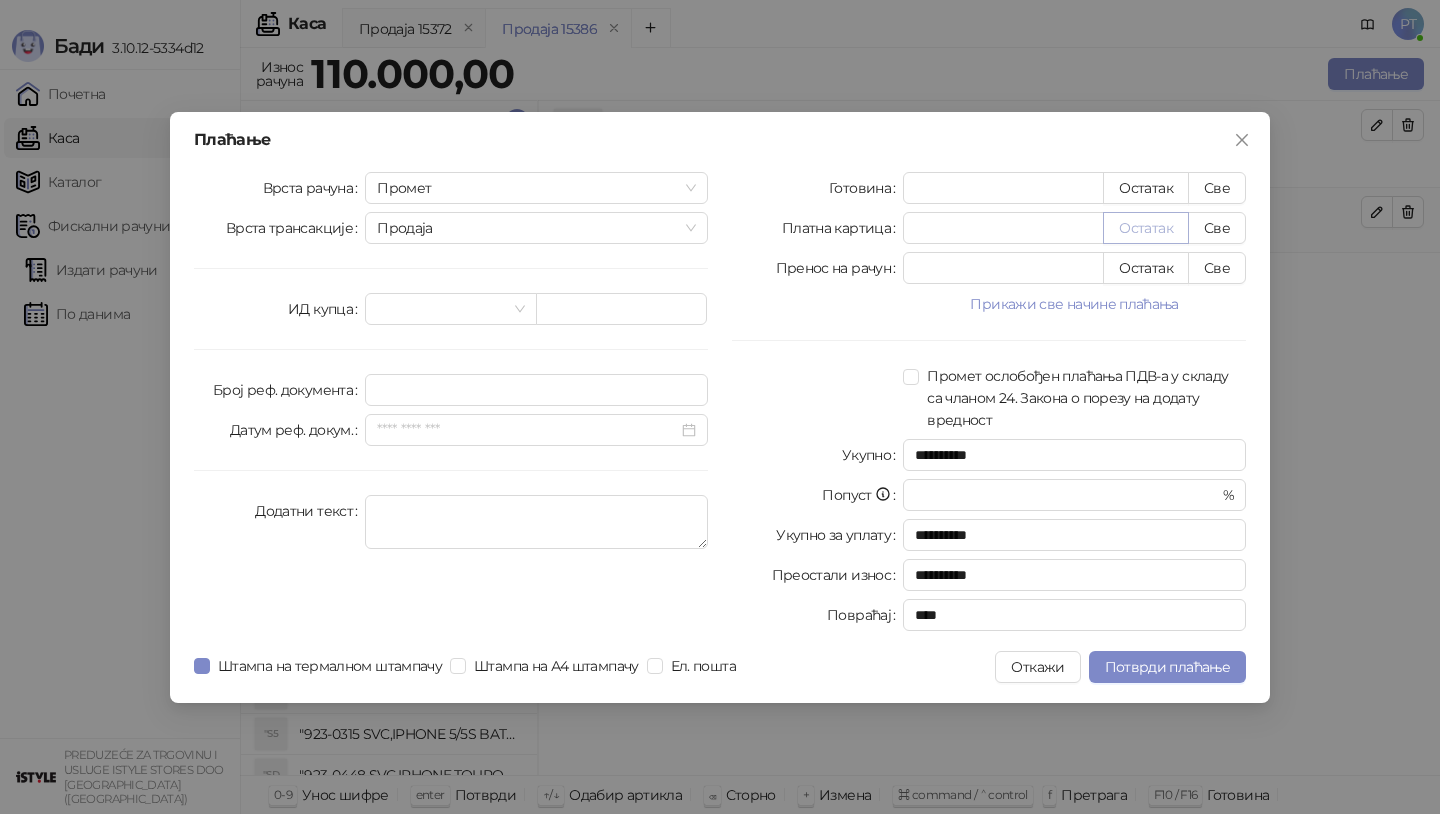 click on "Остатак" at bounding box center [1146, 228] 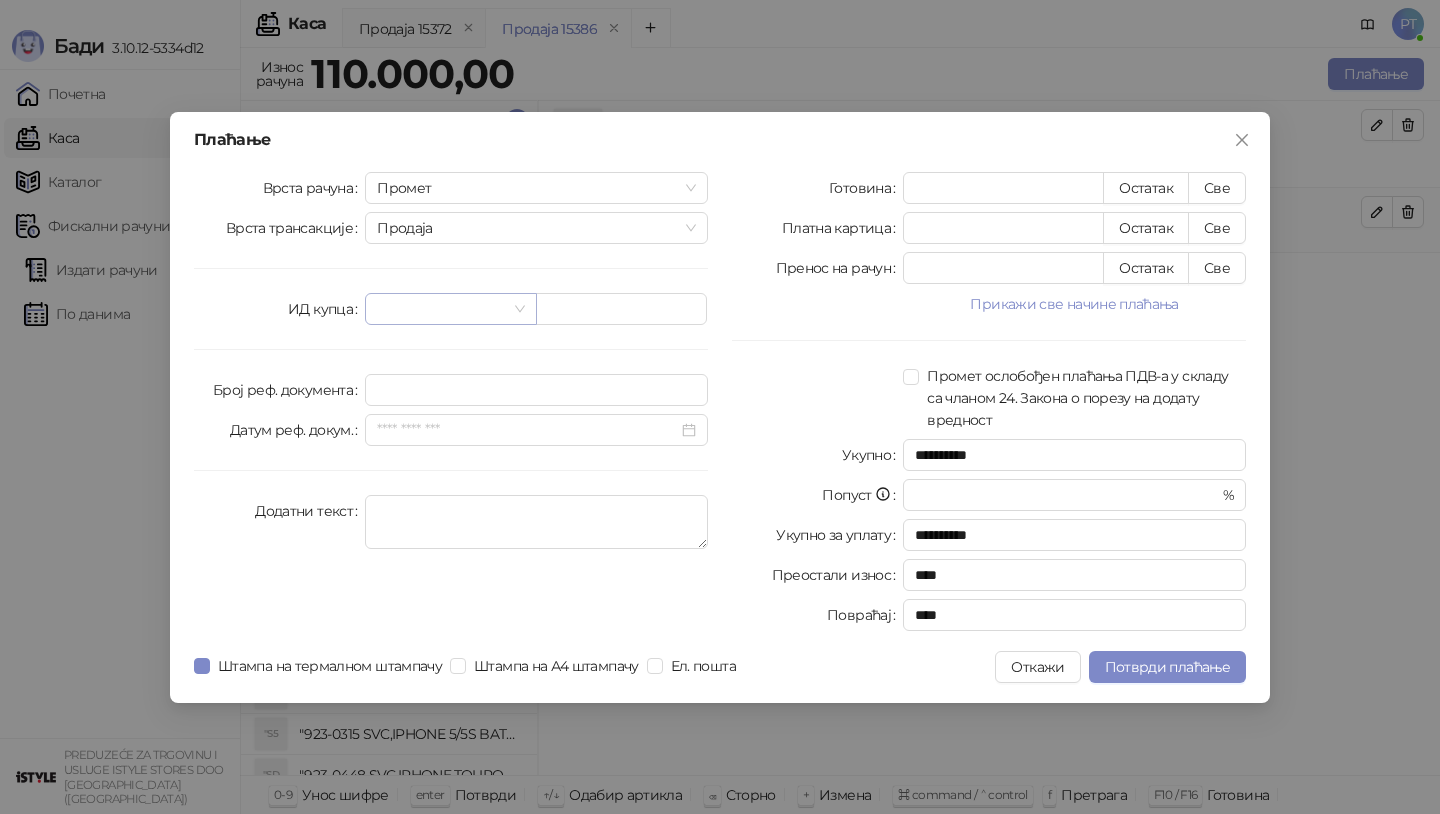 click at bounding box center (450, 309) 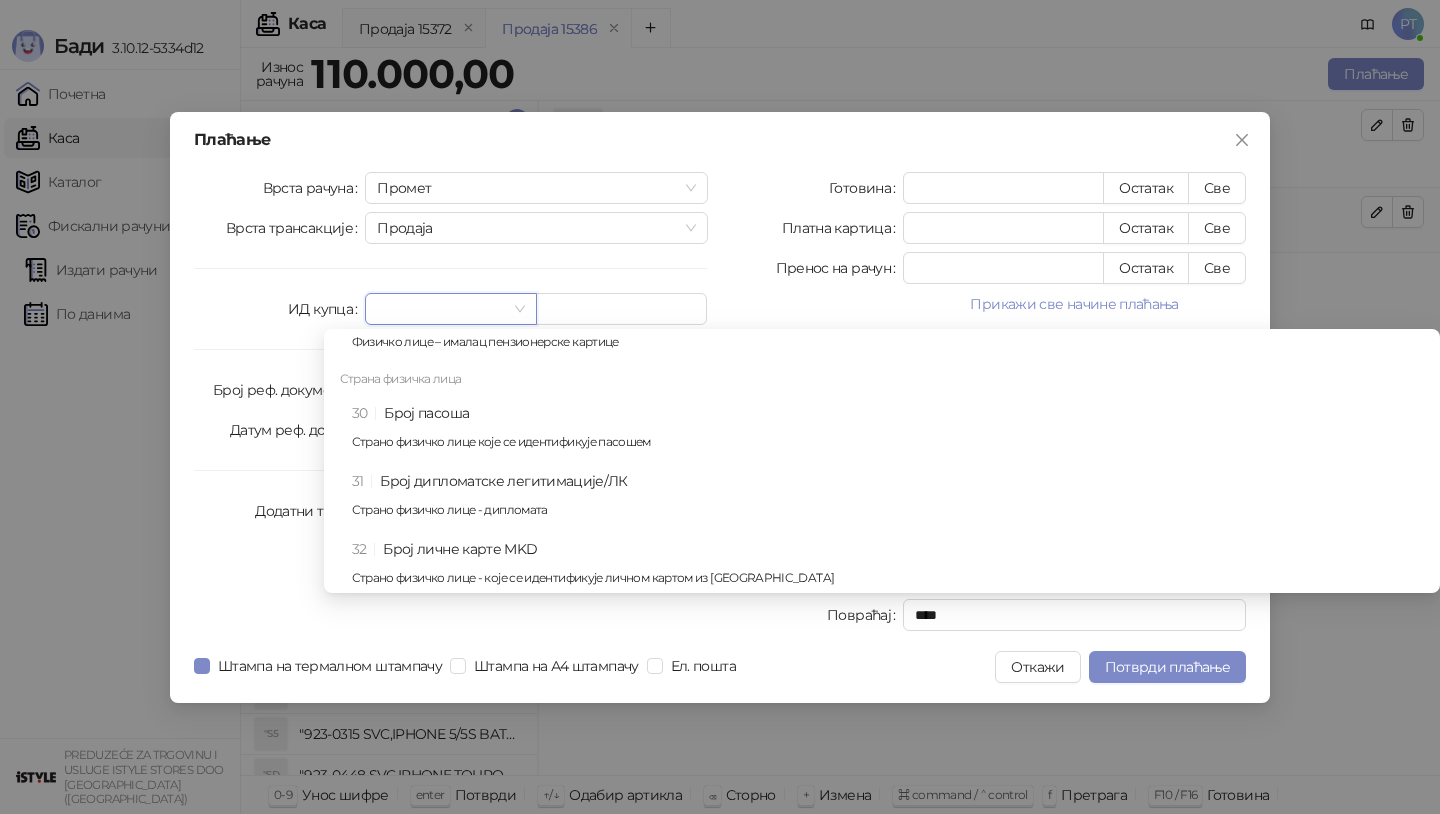 scroll, scrollTop: 863, scrollLeft: 0, axis: vertical 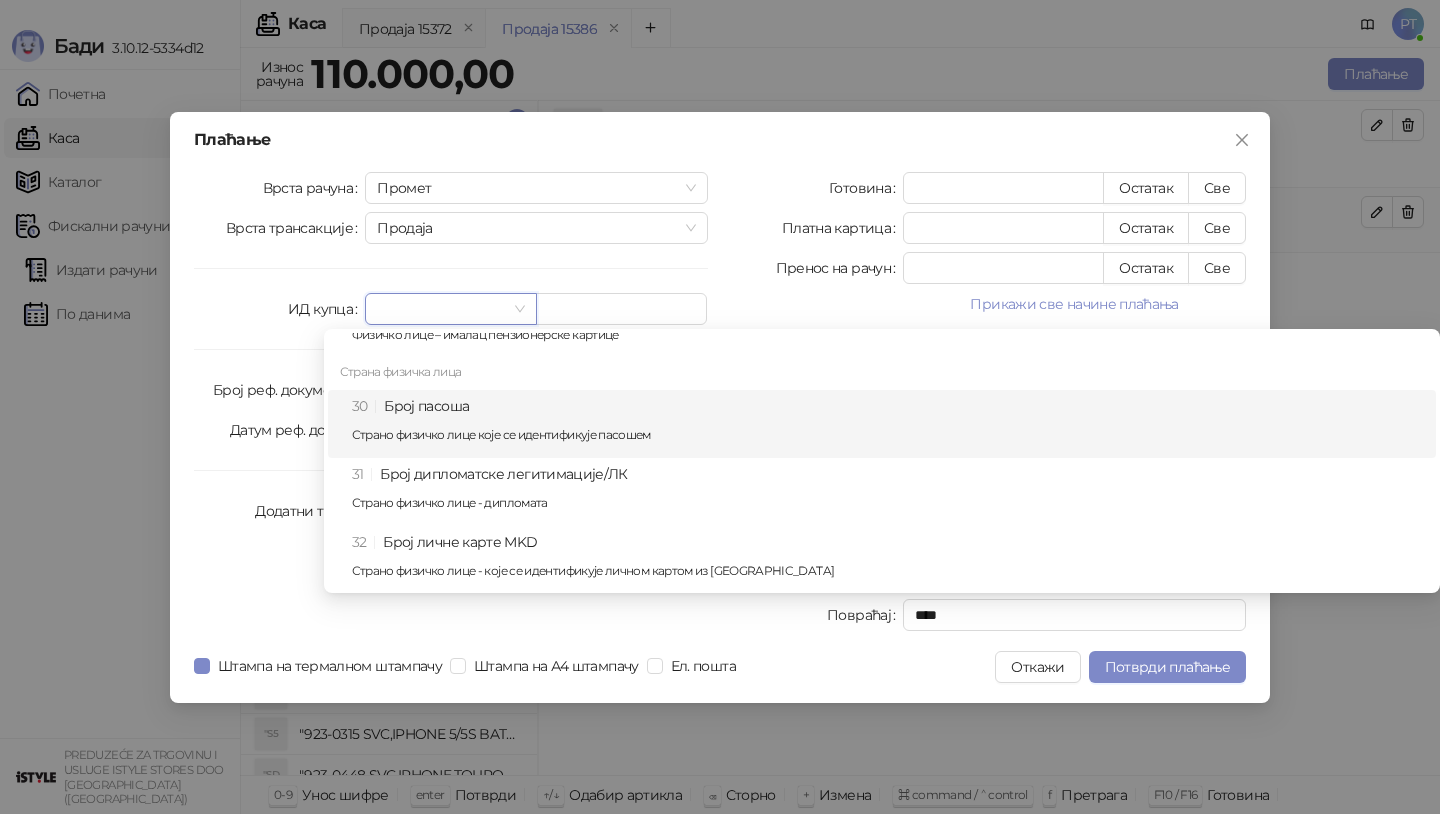 click on "30 Број пасоша Страно физичко лице које се идентификује пасошем" at bounding box center (888, 424) 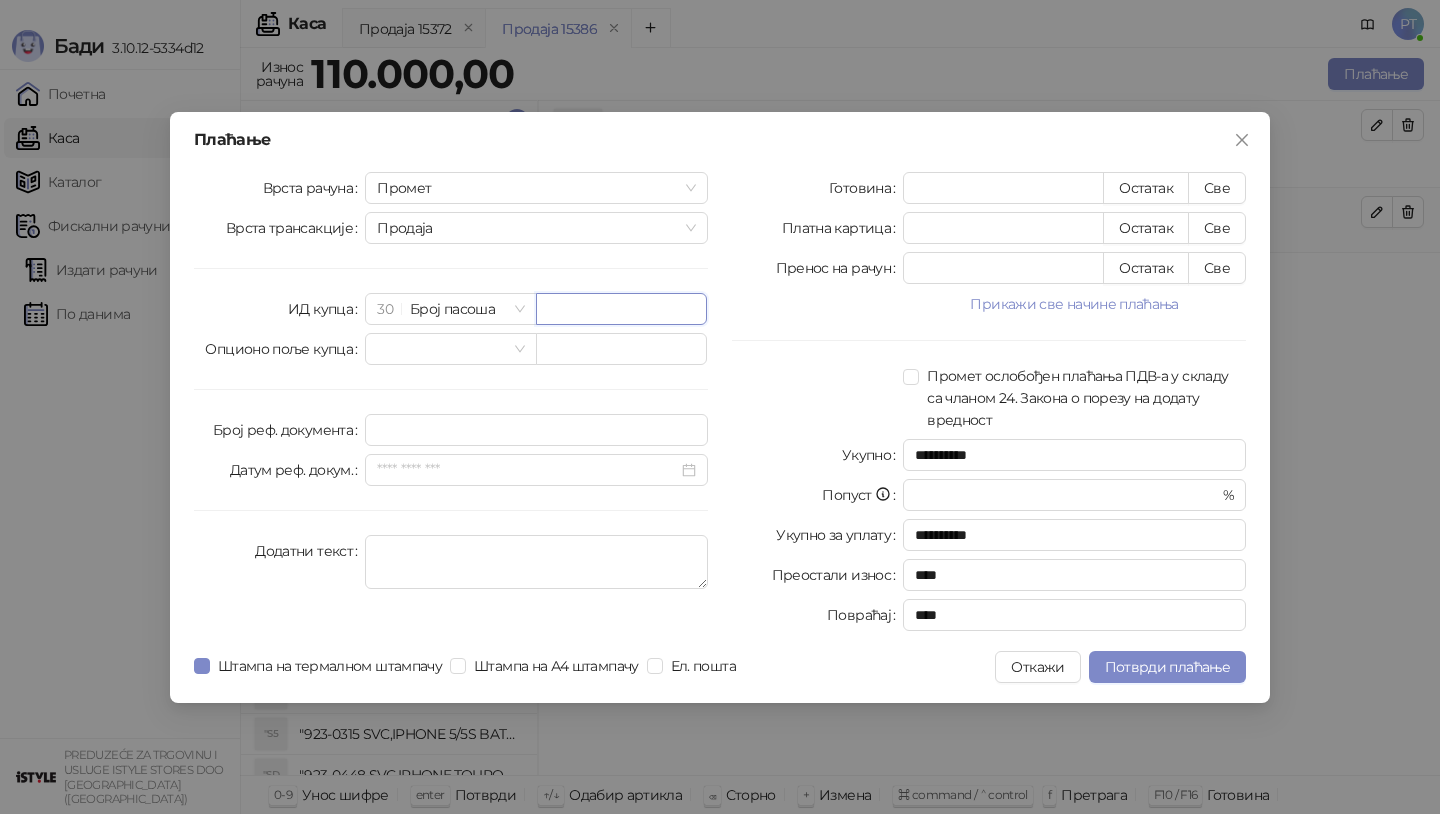 paste on "*********" 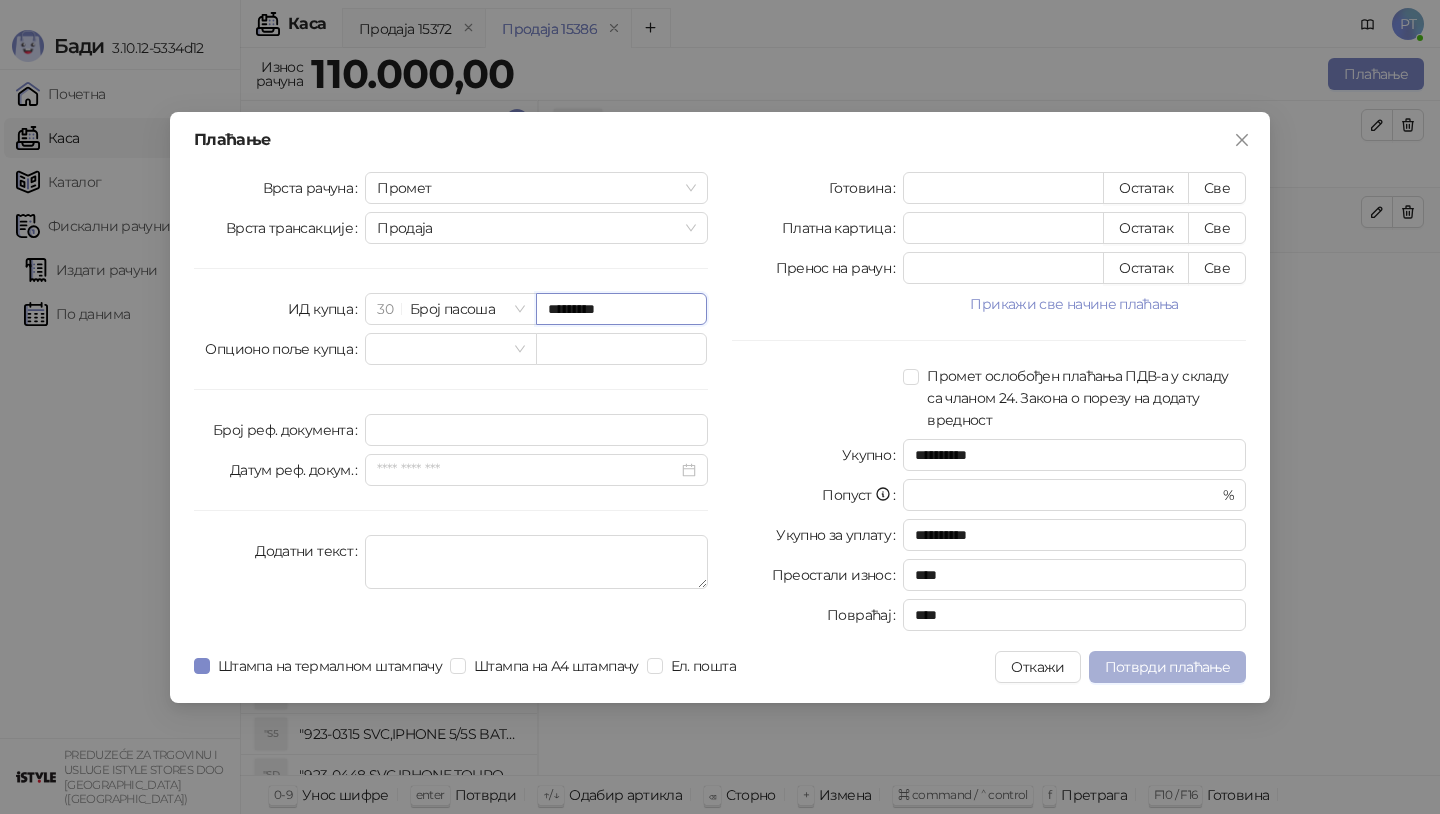 type on "*********" 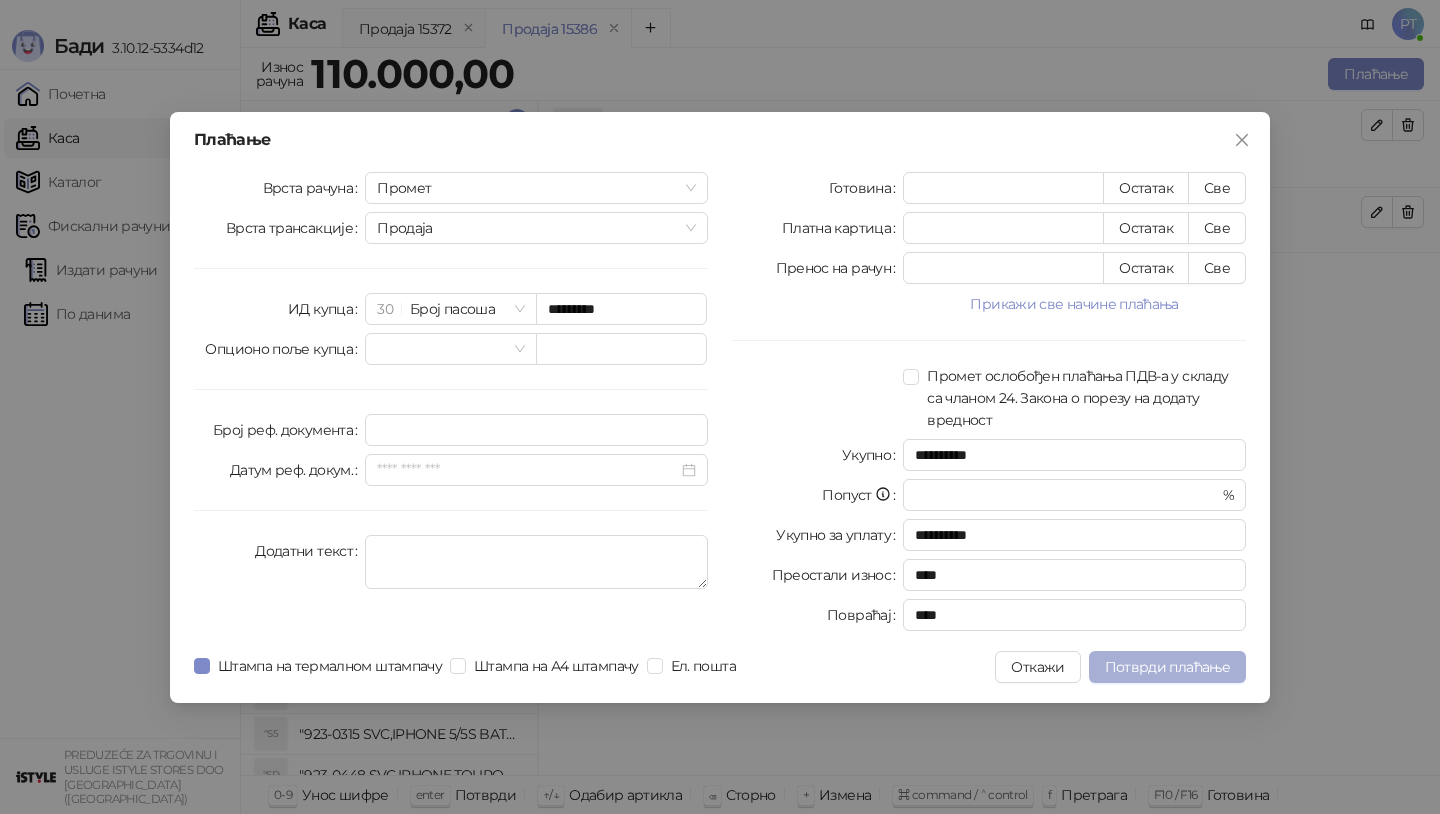 click on "Потврди плаћање" at bounding box center (1167, 667) 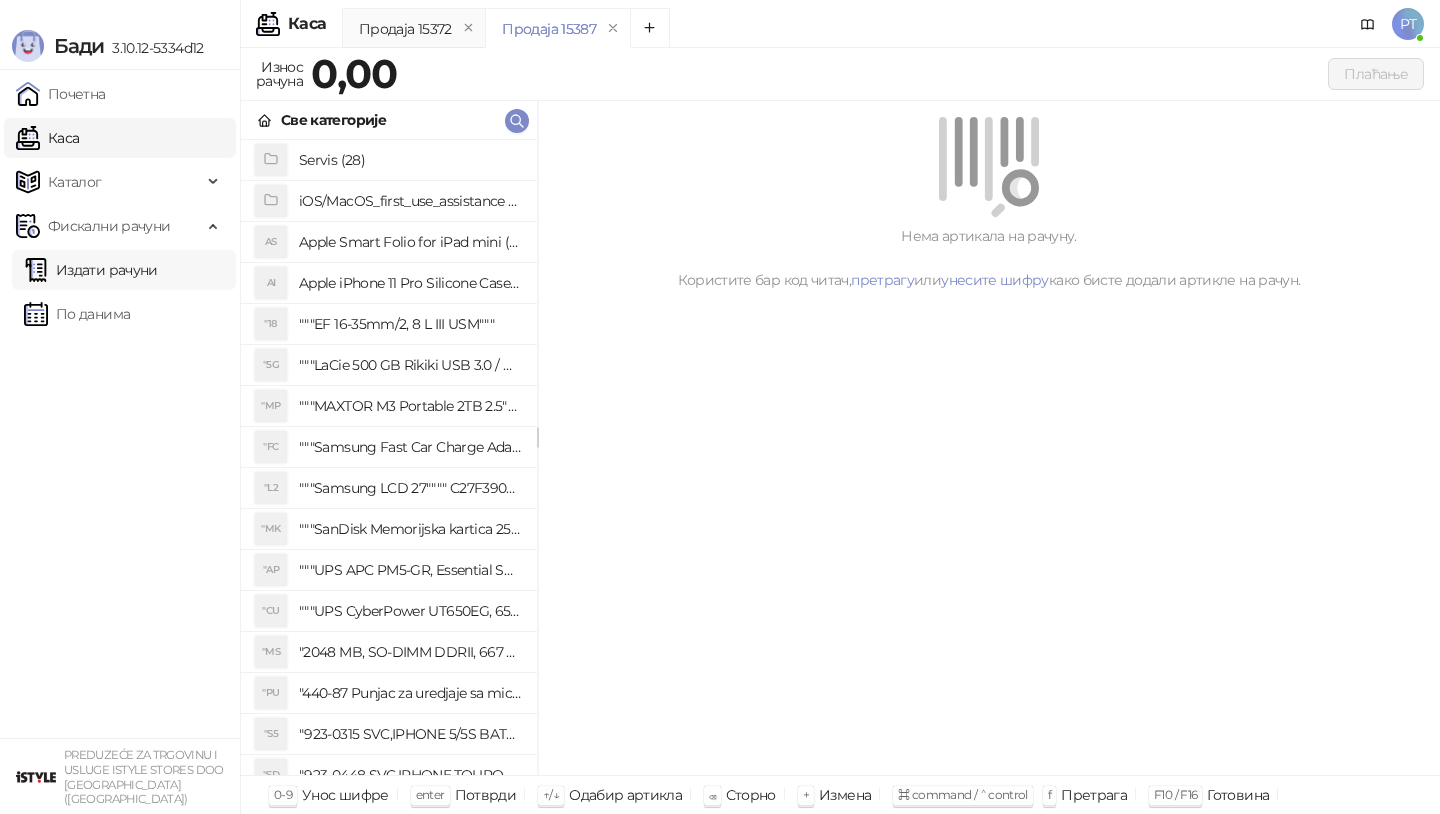 click on "Издати рачуни" at bounding box center (91, 270) 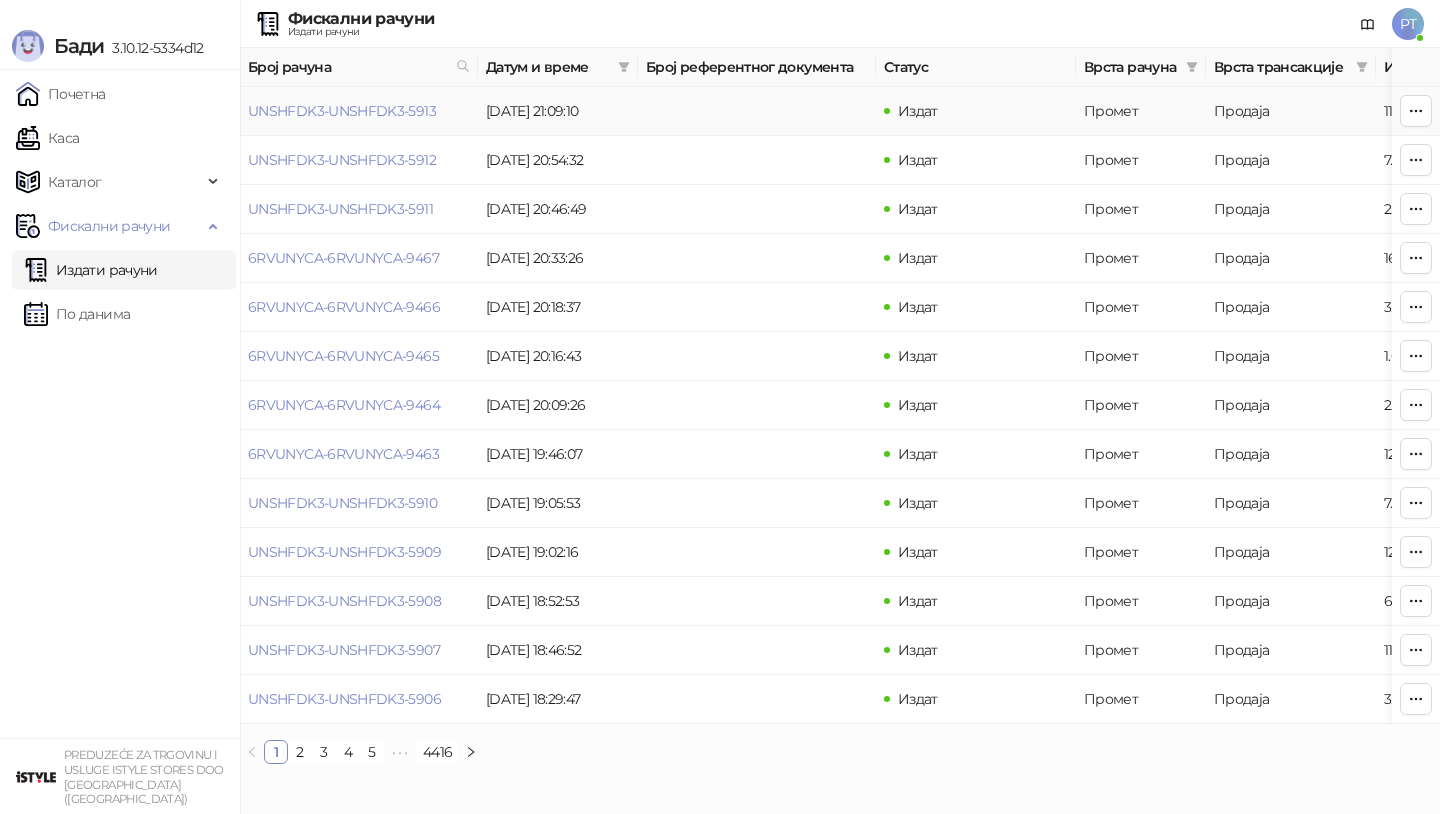 click on "UNSHFDK3-UNSHFDK3-5913" at bounding box center [342, 111] 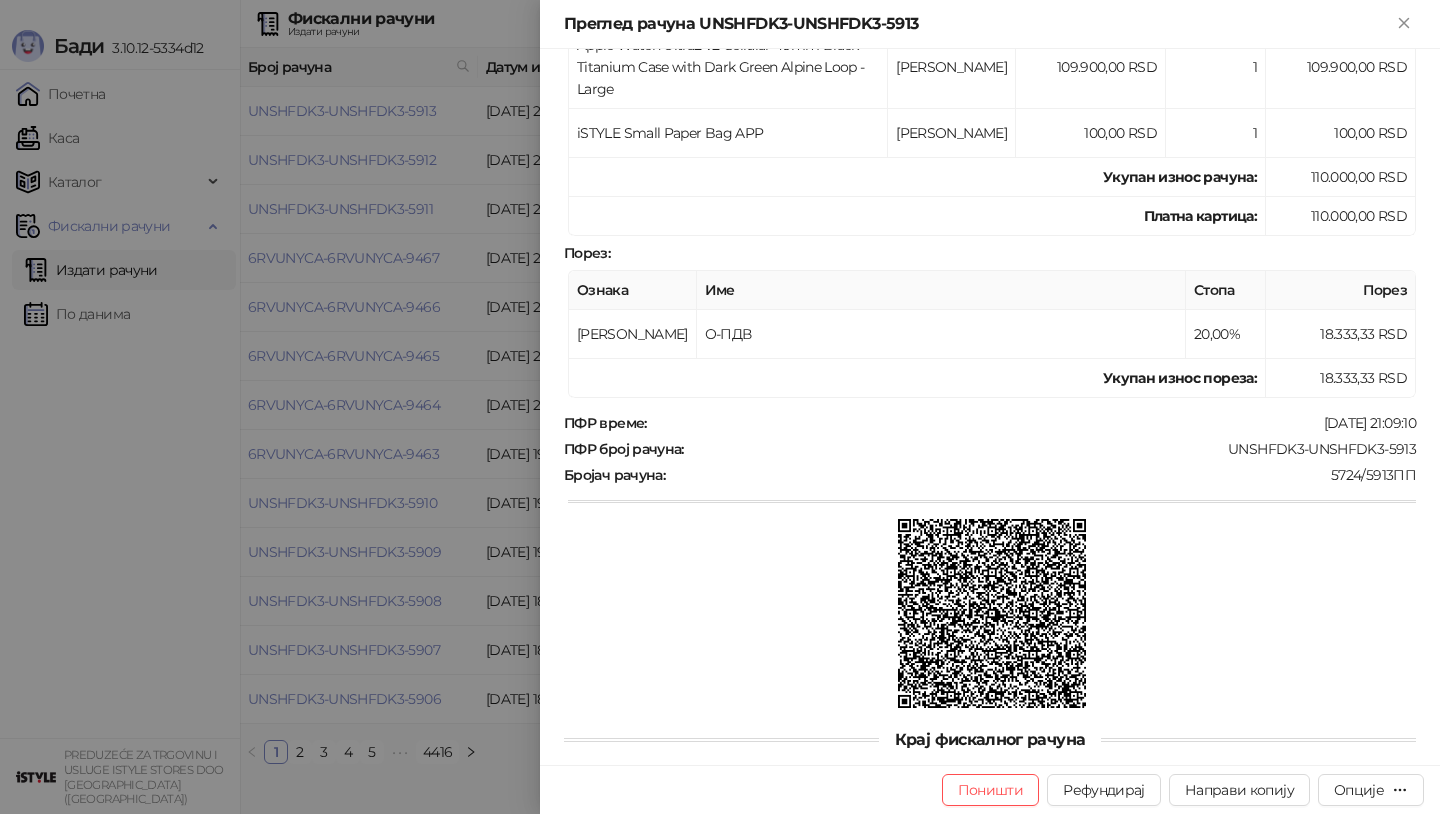 scroll, scrollTop: 390, scrollLeft: 0, axis: vertical 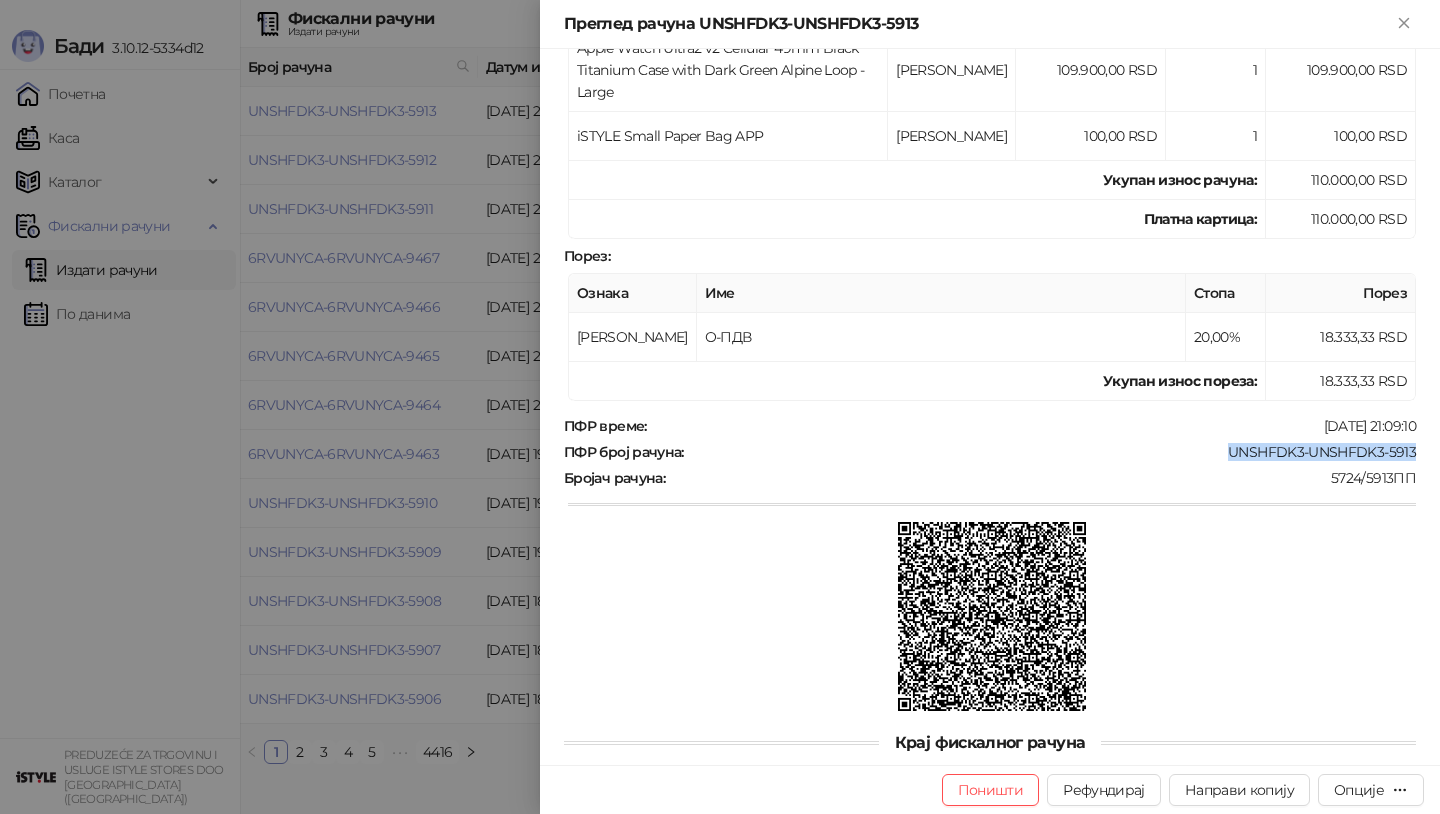 drag, startPoint x: 1220, startPoint y: 419, endPoint x: 1415, endPoint y: 425, distance: 195.09229 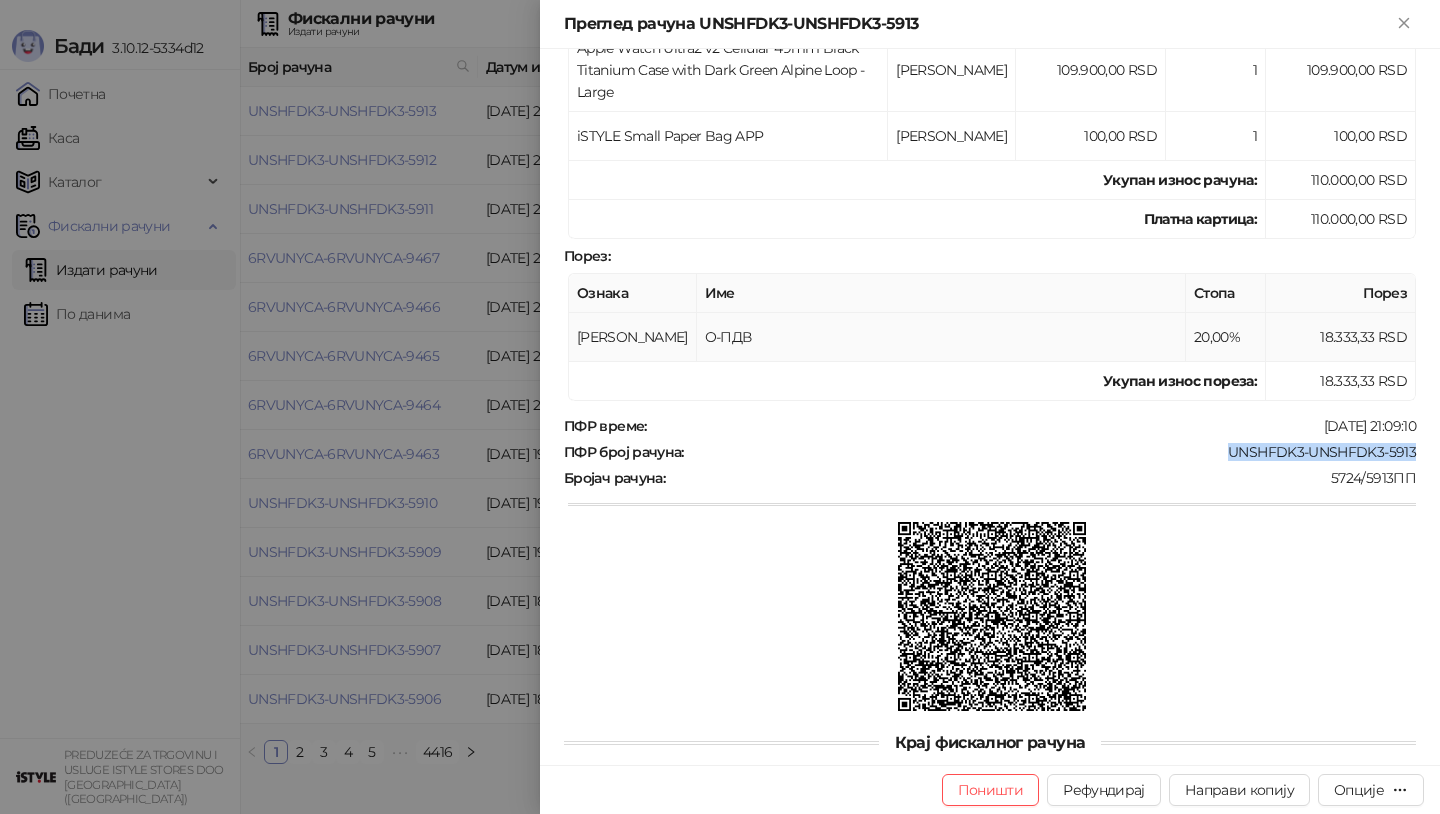 copy on "UNSHFDK3-UNSHFDK3-5913" 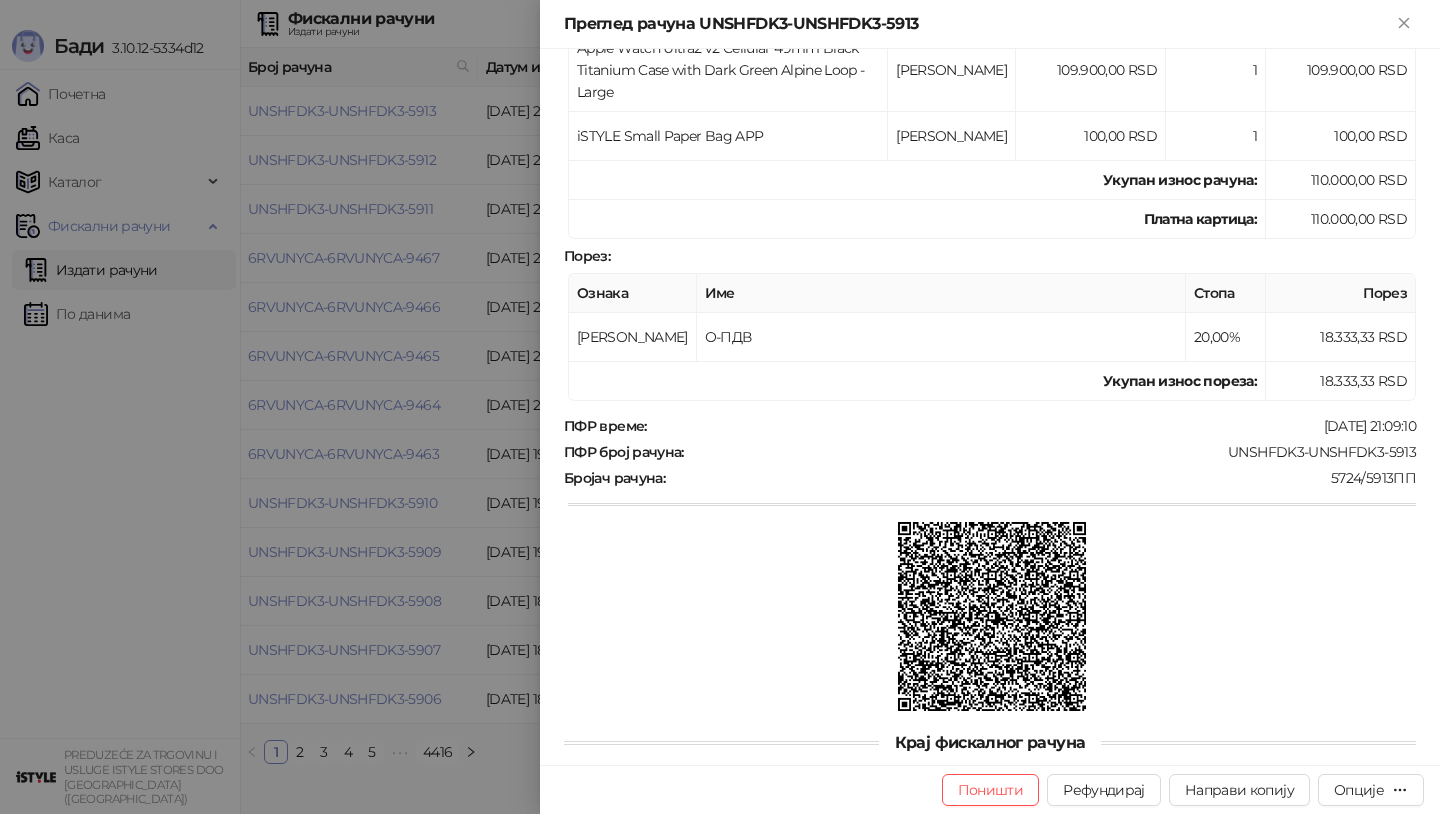 click at bounding box center (720, 407) 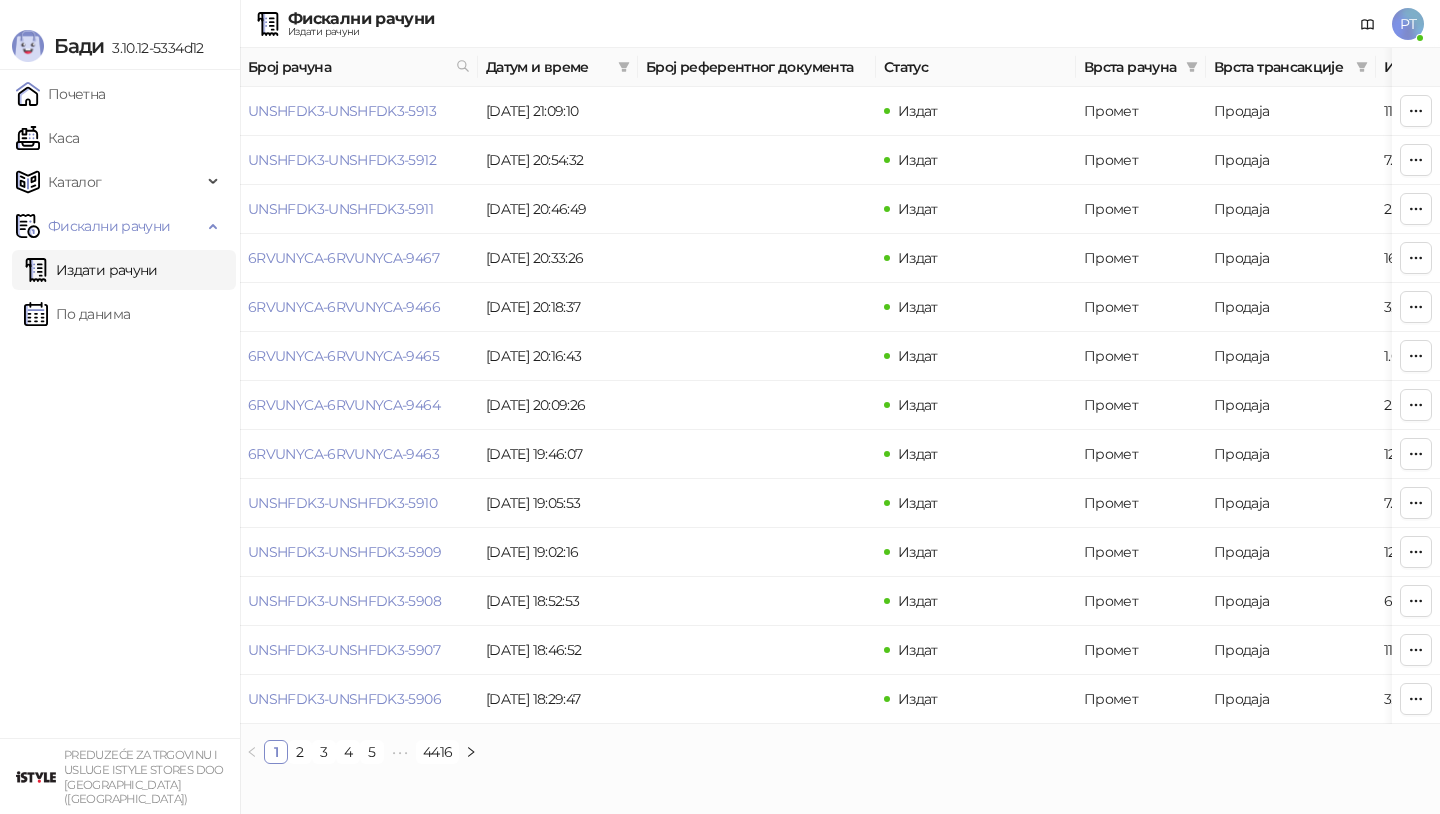 click on "По данима" at bounding box center (77, 314) 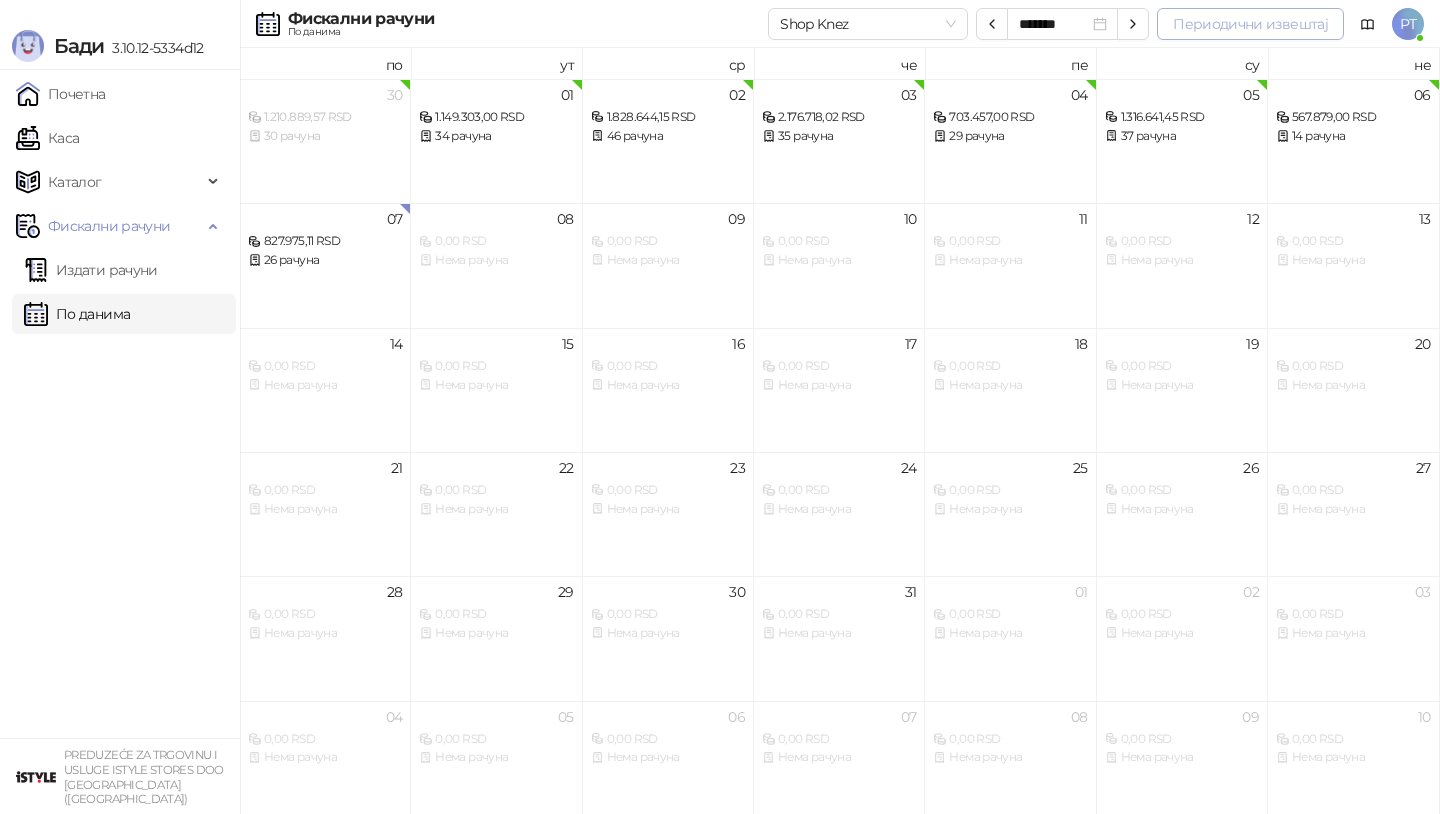click on "Периодични извештај" at bounding box center (1250, 24) 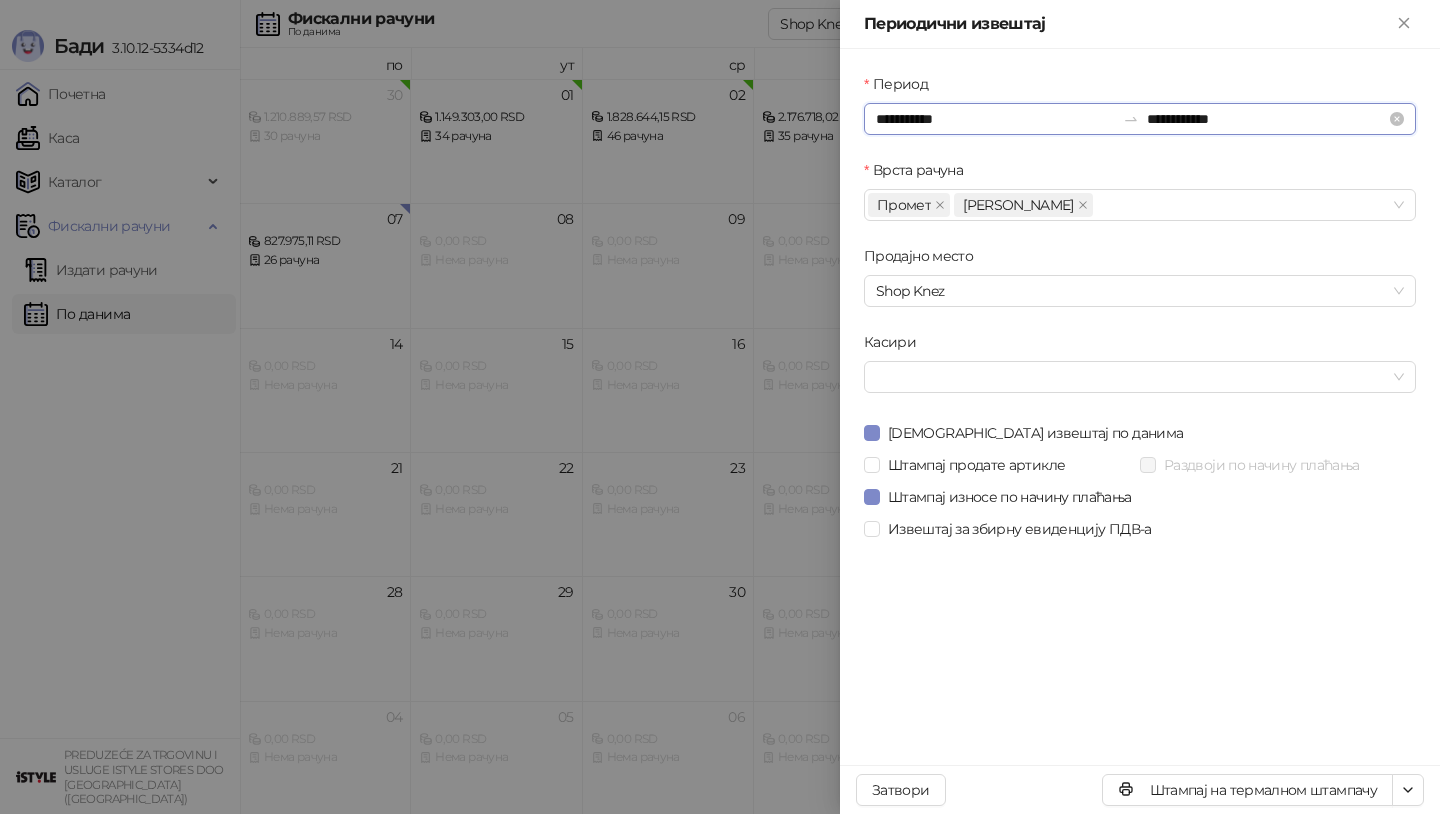 click on "**********" at bounding box center (995, 119) 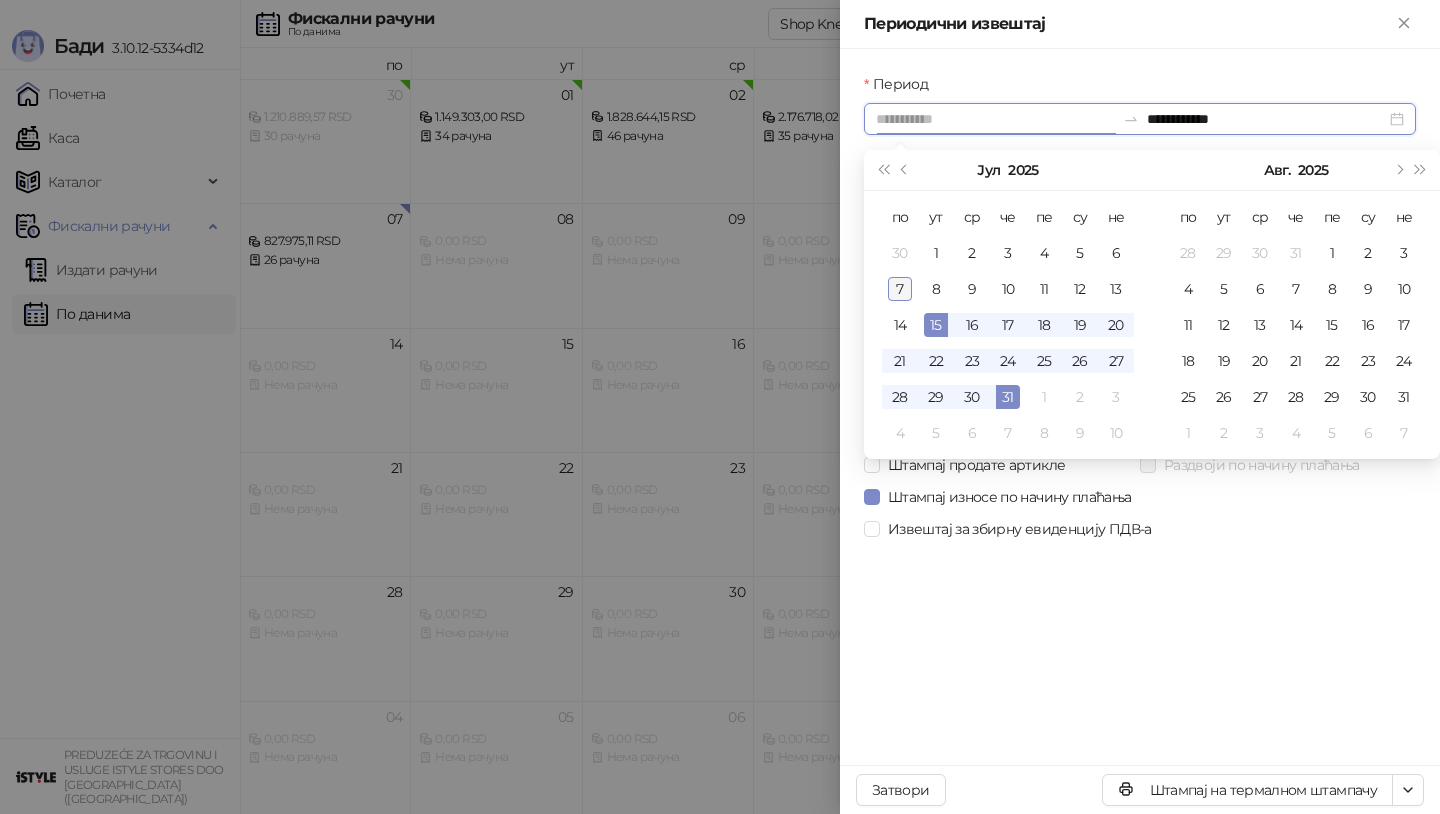 type on "**********" 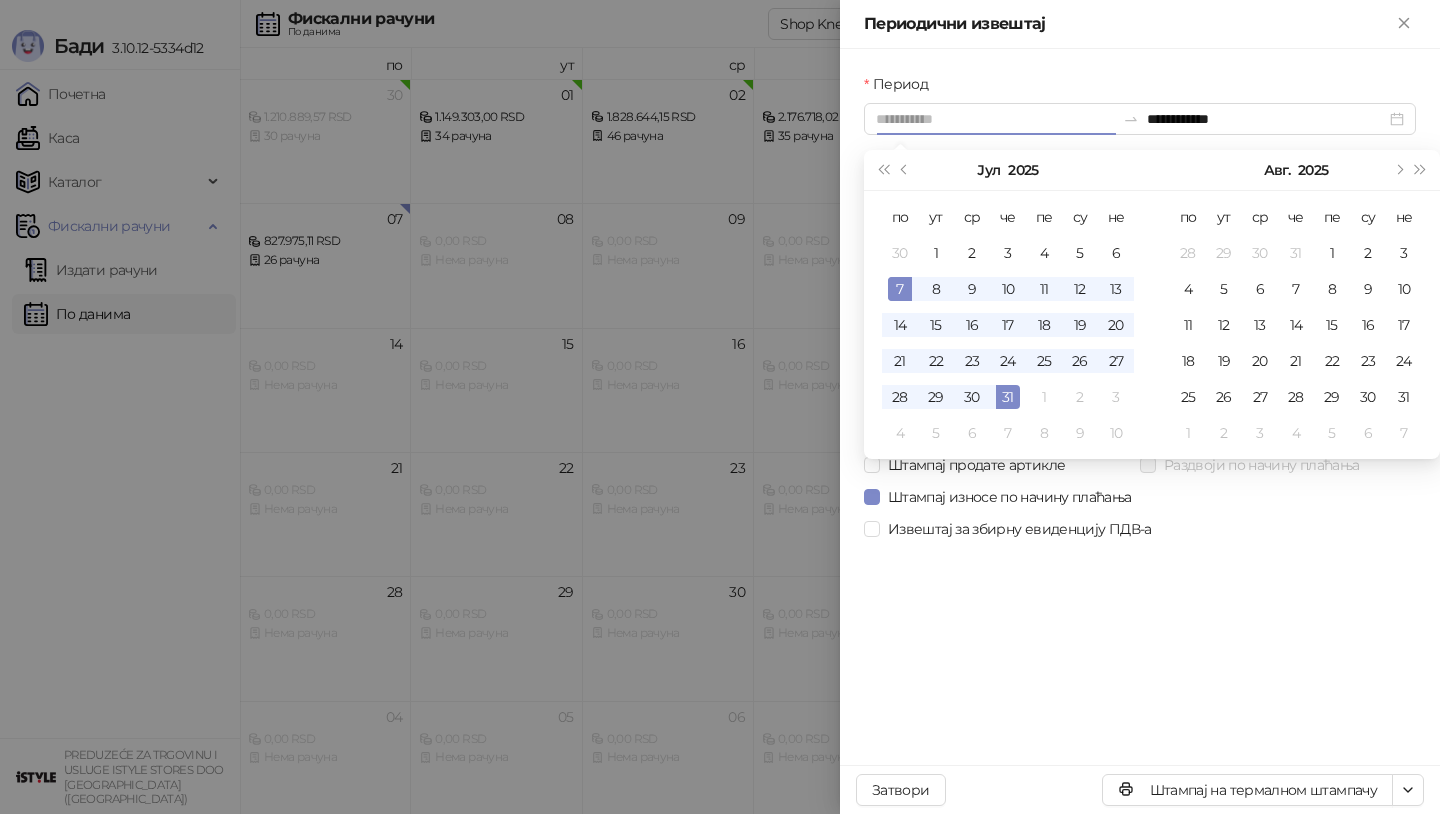 click on "7" at bounding box center [900, 289] 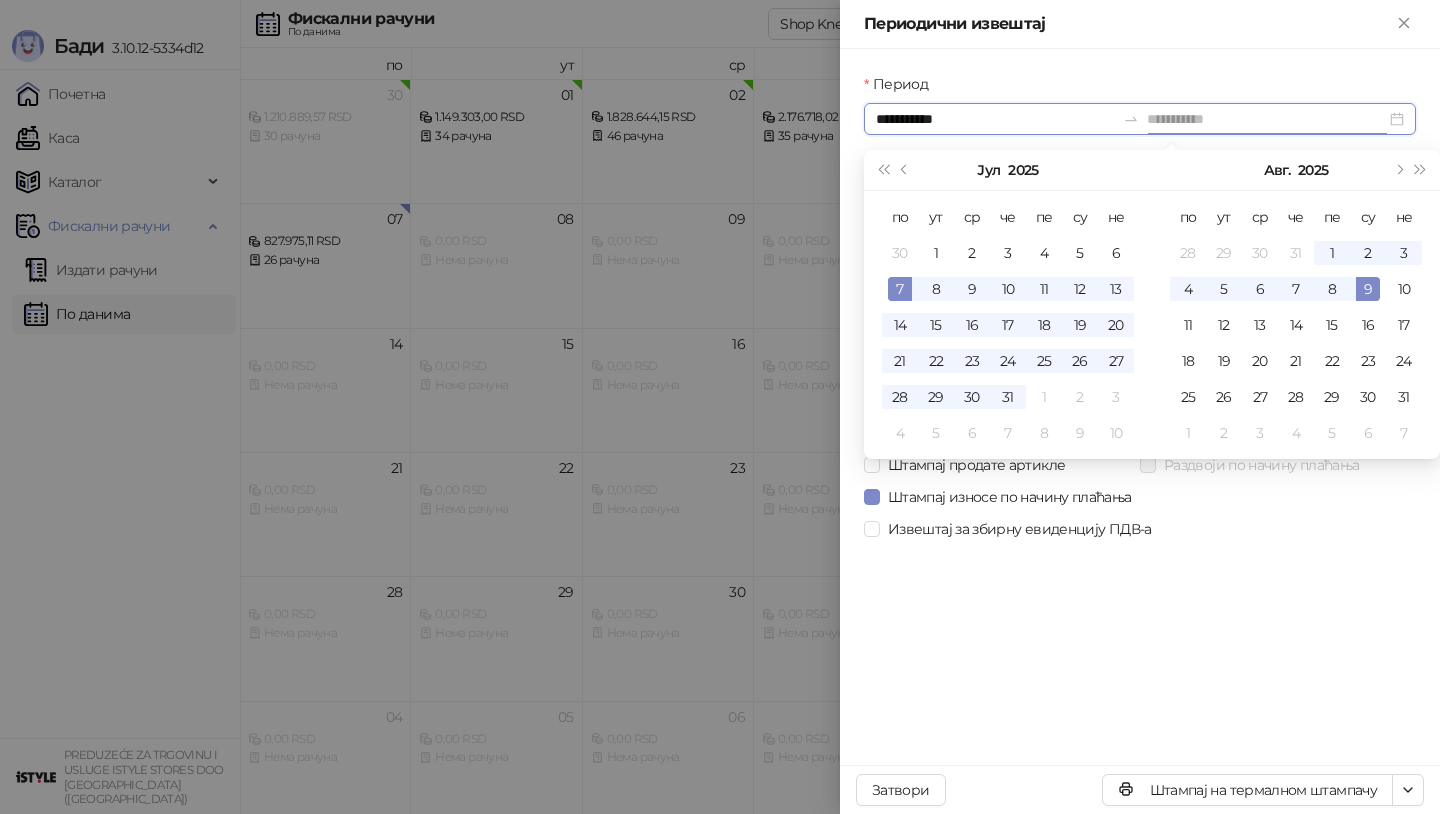 type on "**********" 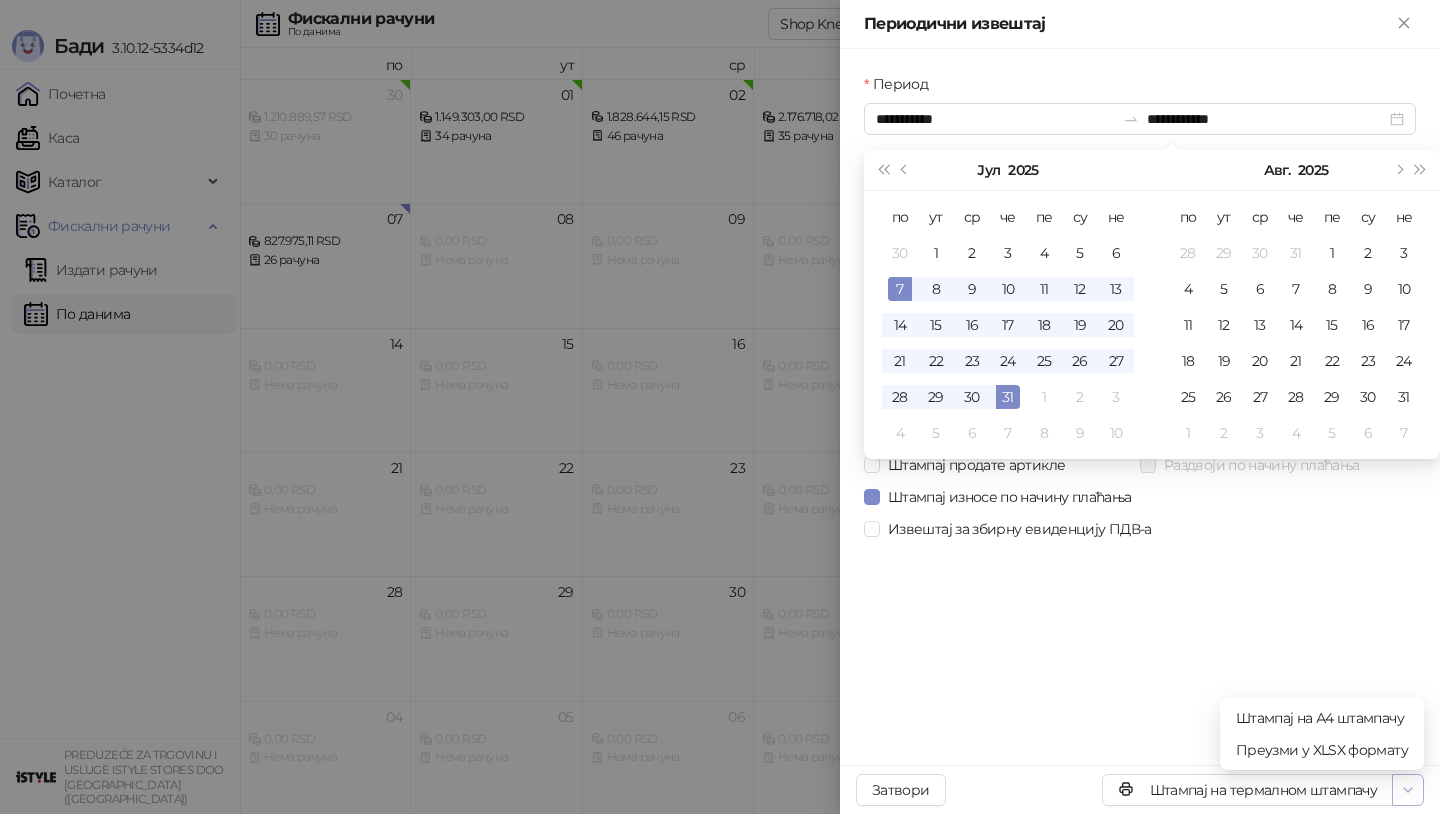 click 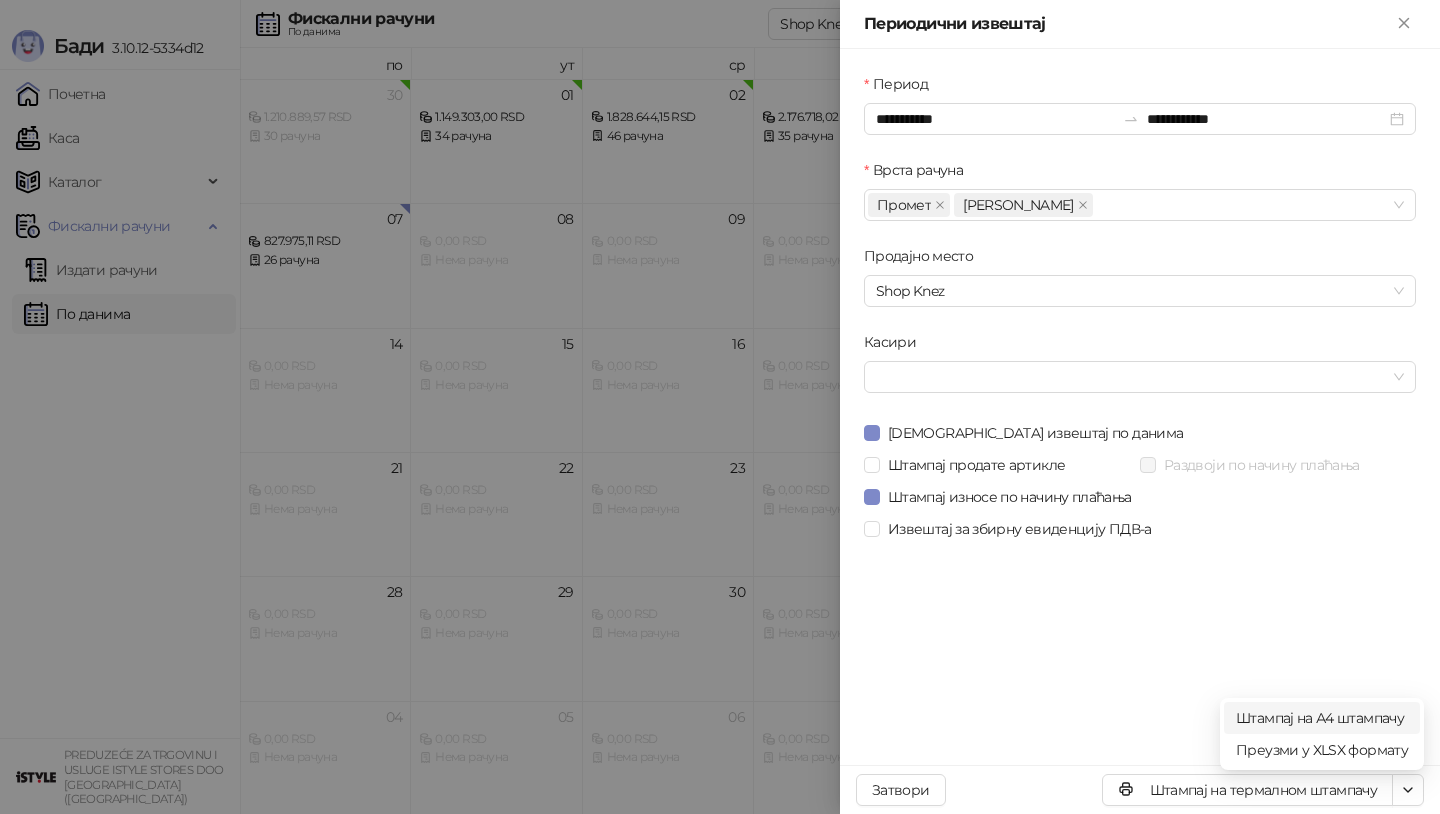 click on "Штампај на А4 штампачу" at bounding box center [1322, 718] 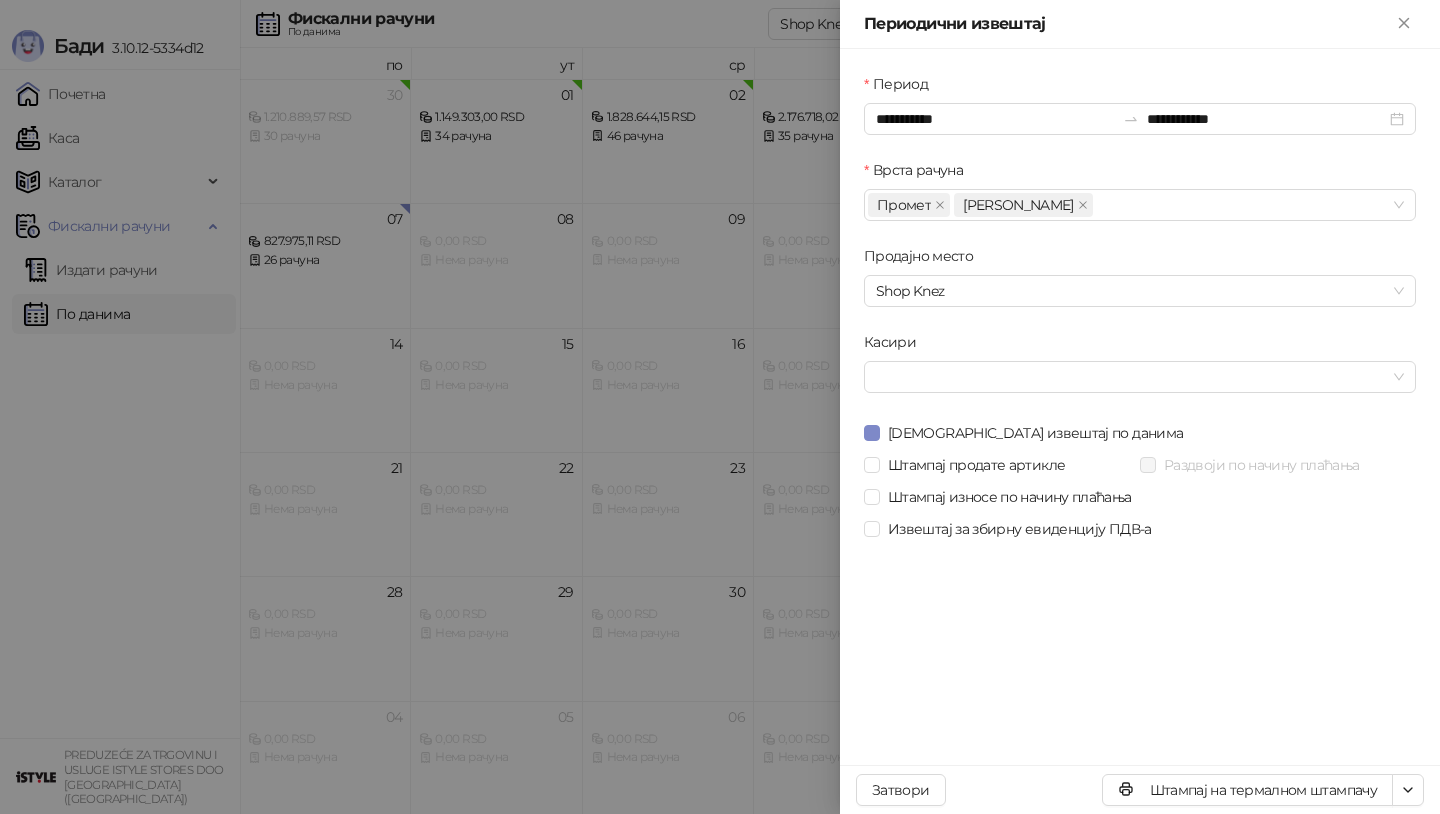 click at bounding box center [720, 407] 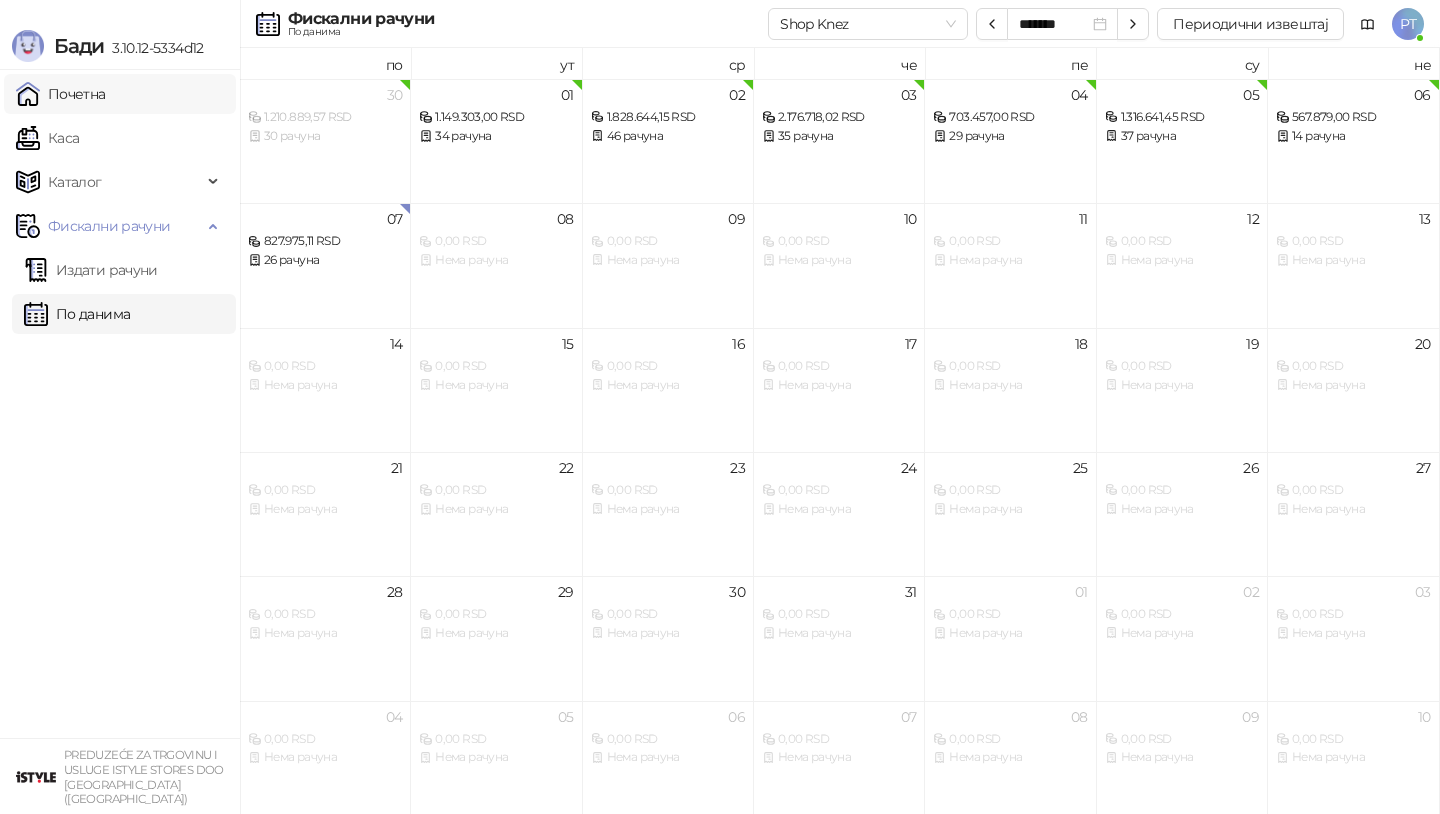 click on "Почетна" at bounding box center (61, 94) 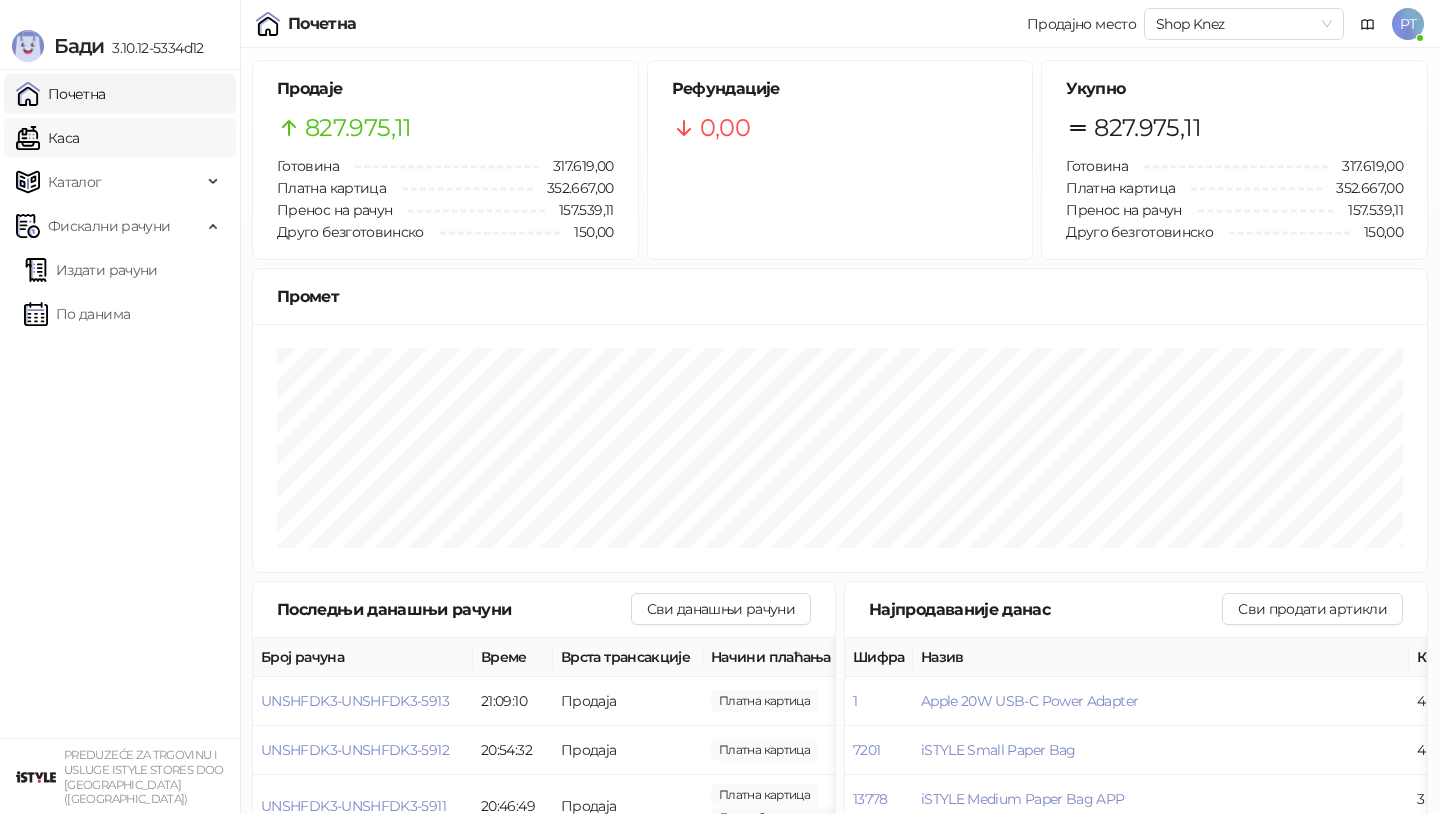 click on "Каса" at bounding box center (47, 138) 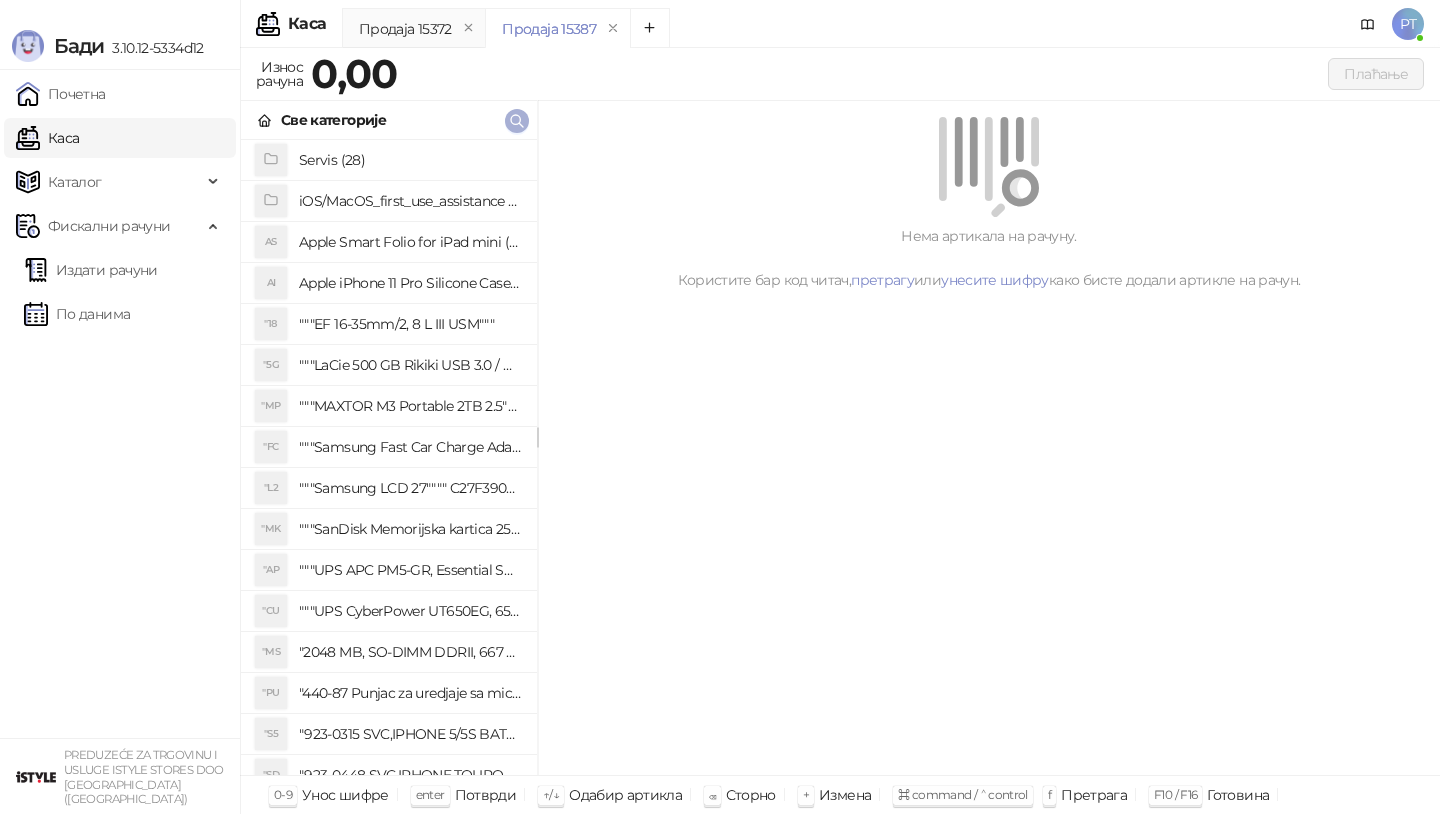 click 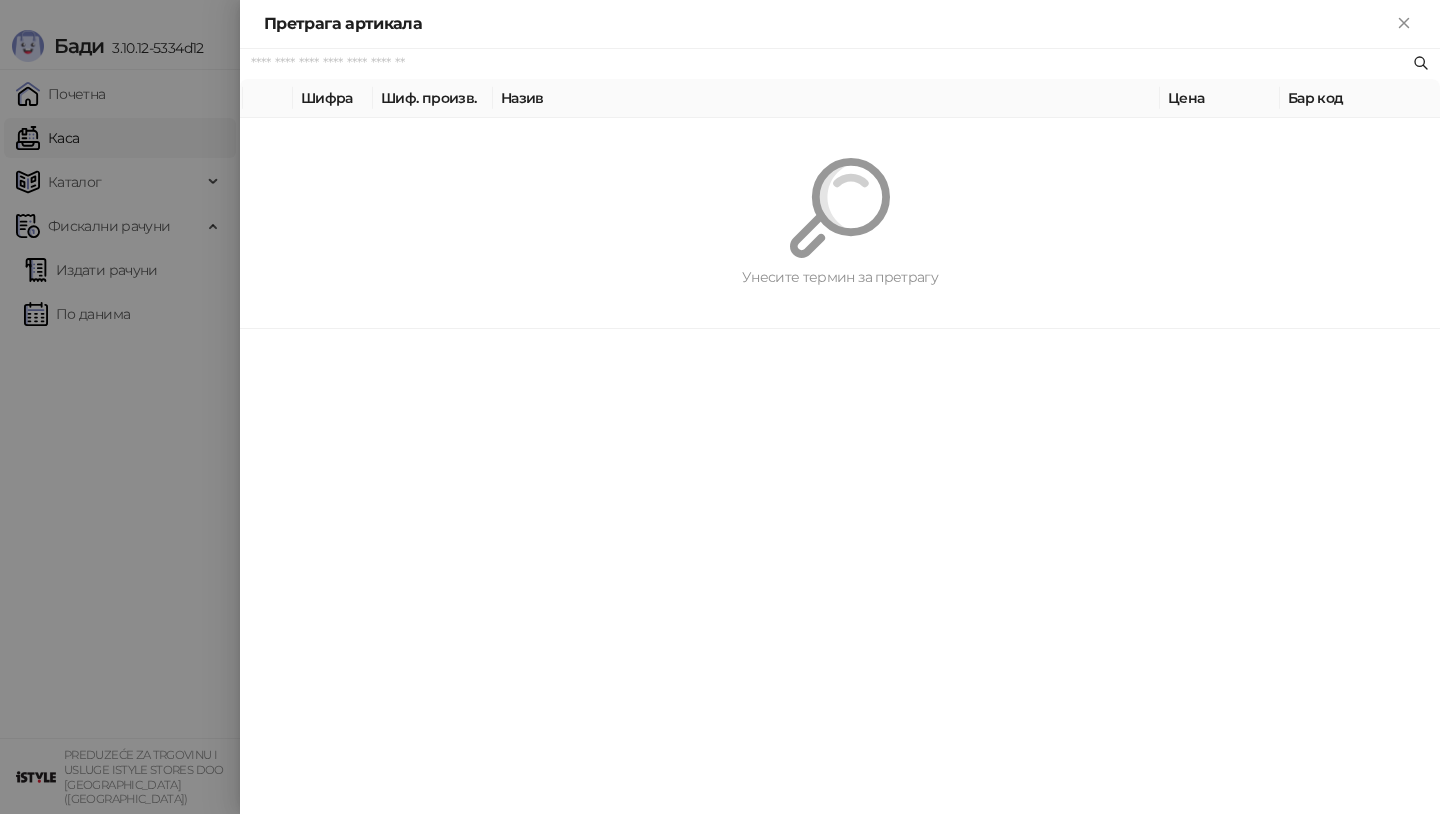 paste on "*********" 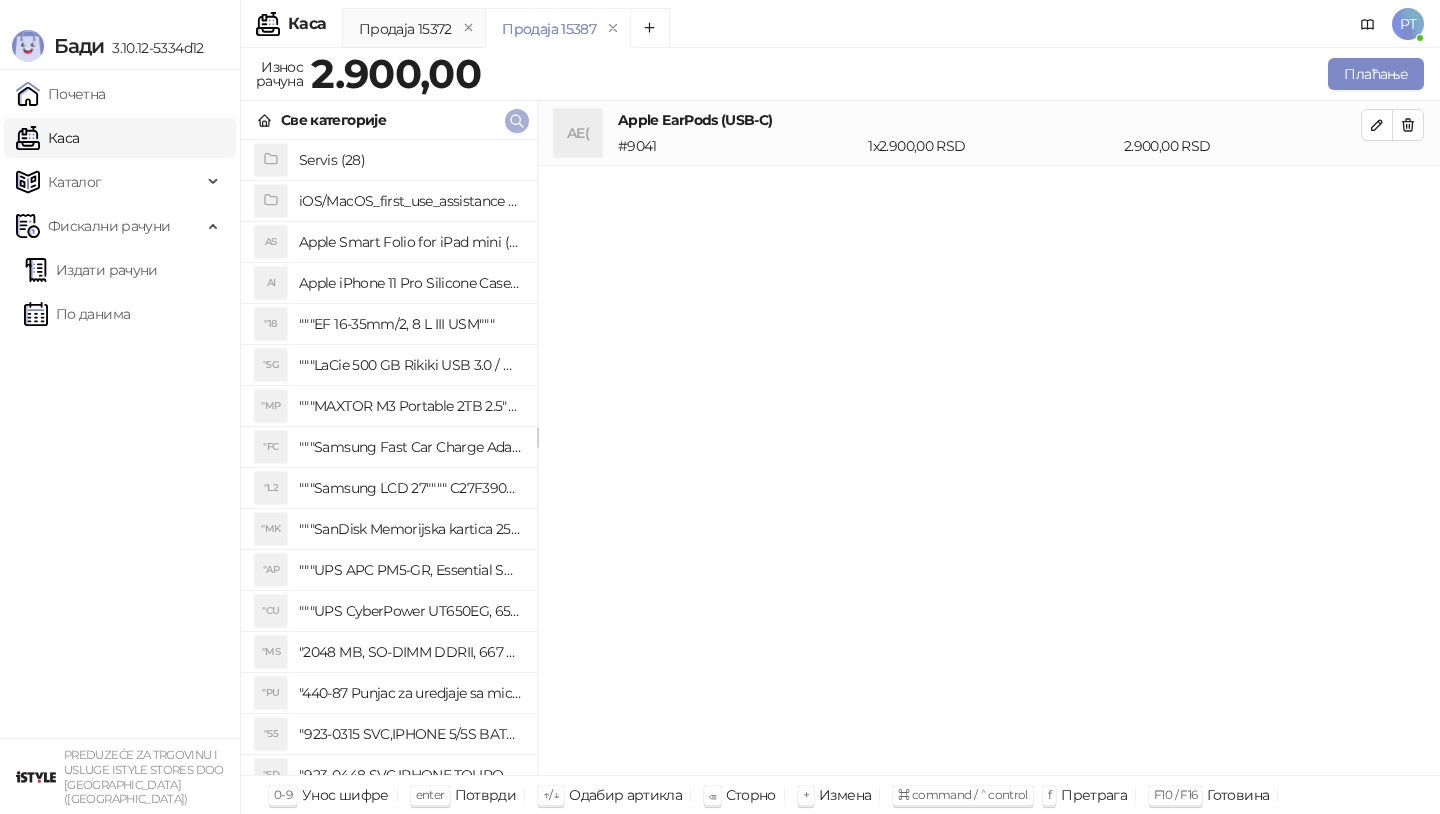 click 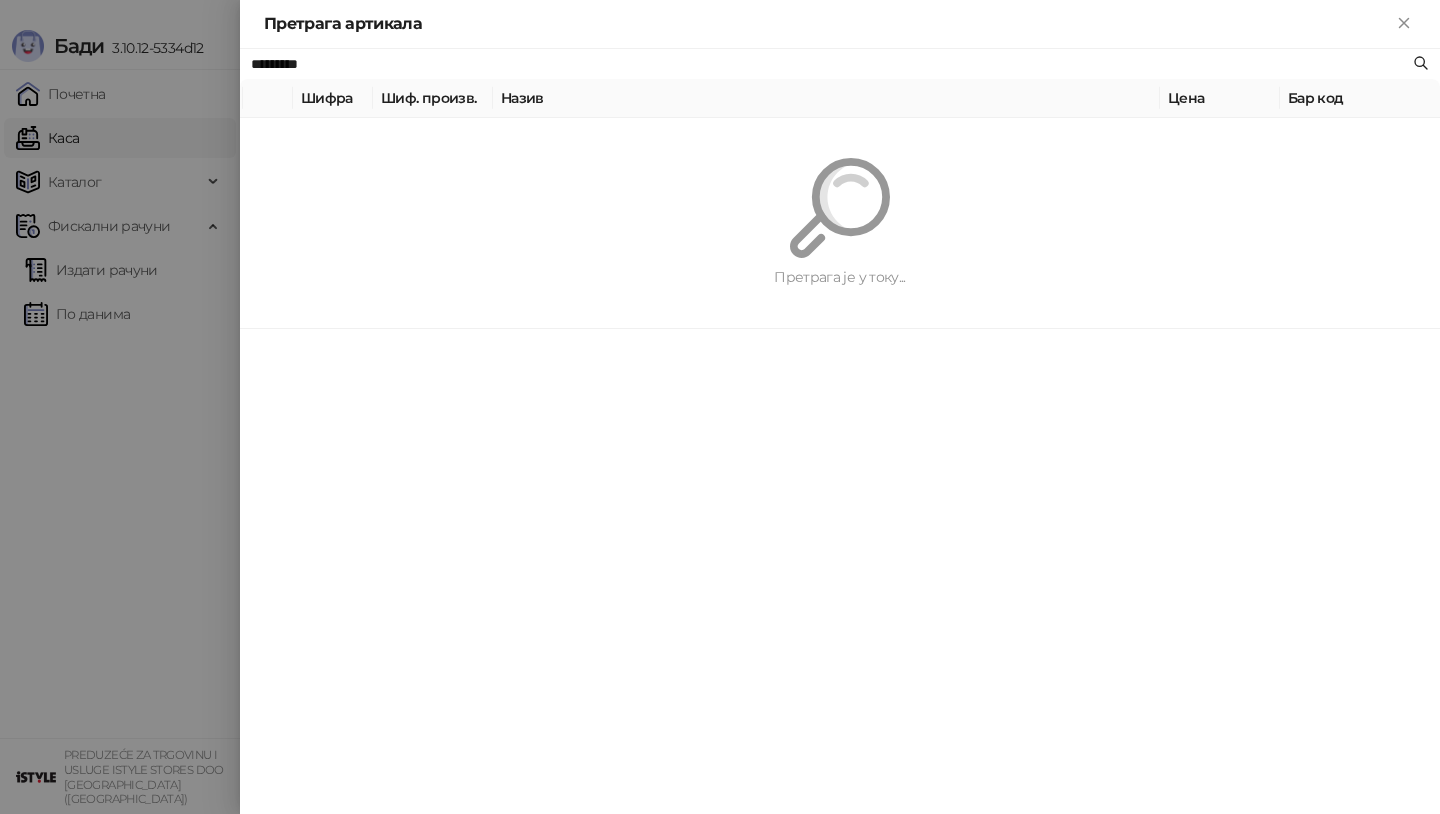 paste 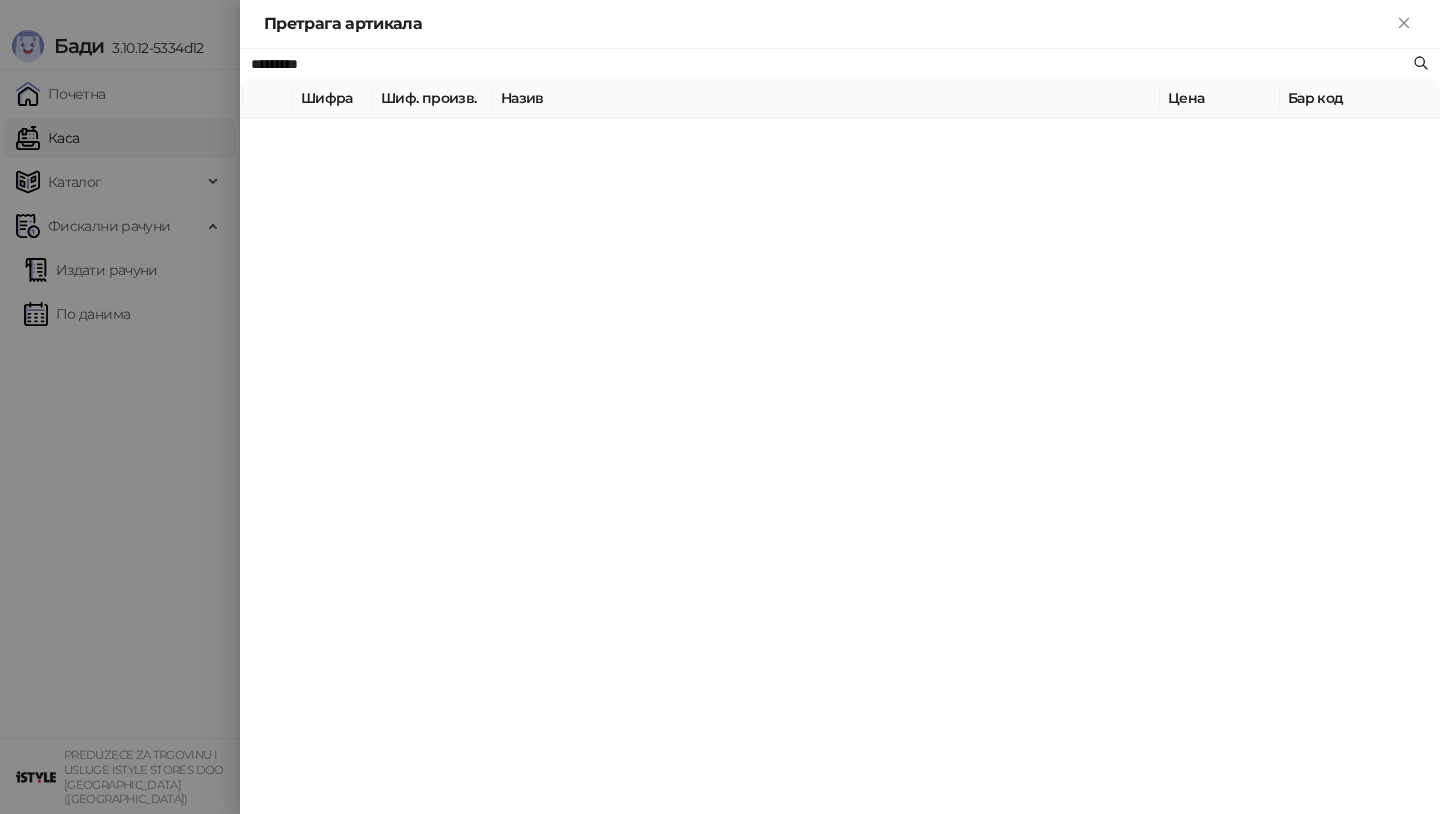 type on "*********" 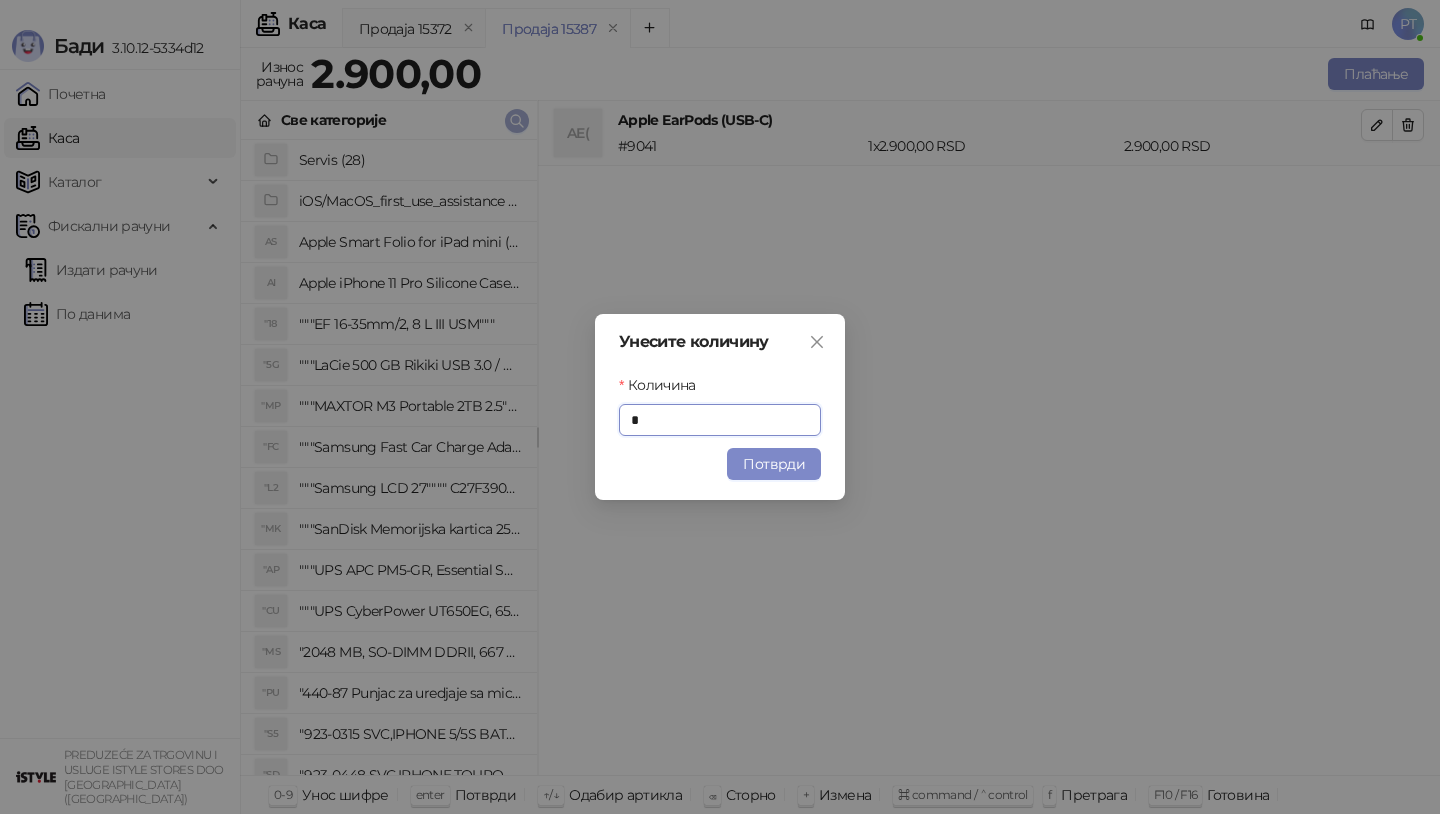 type on "*" 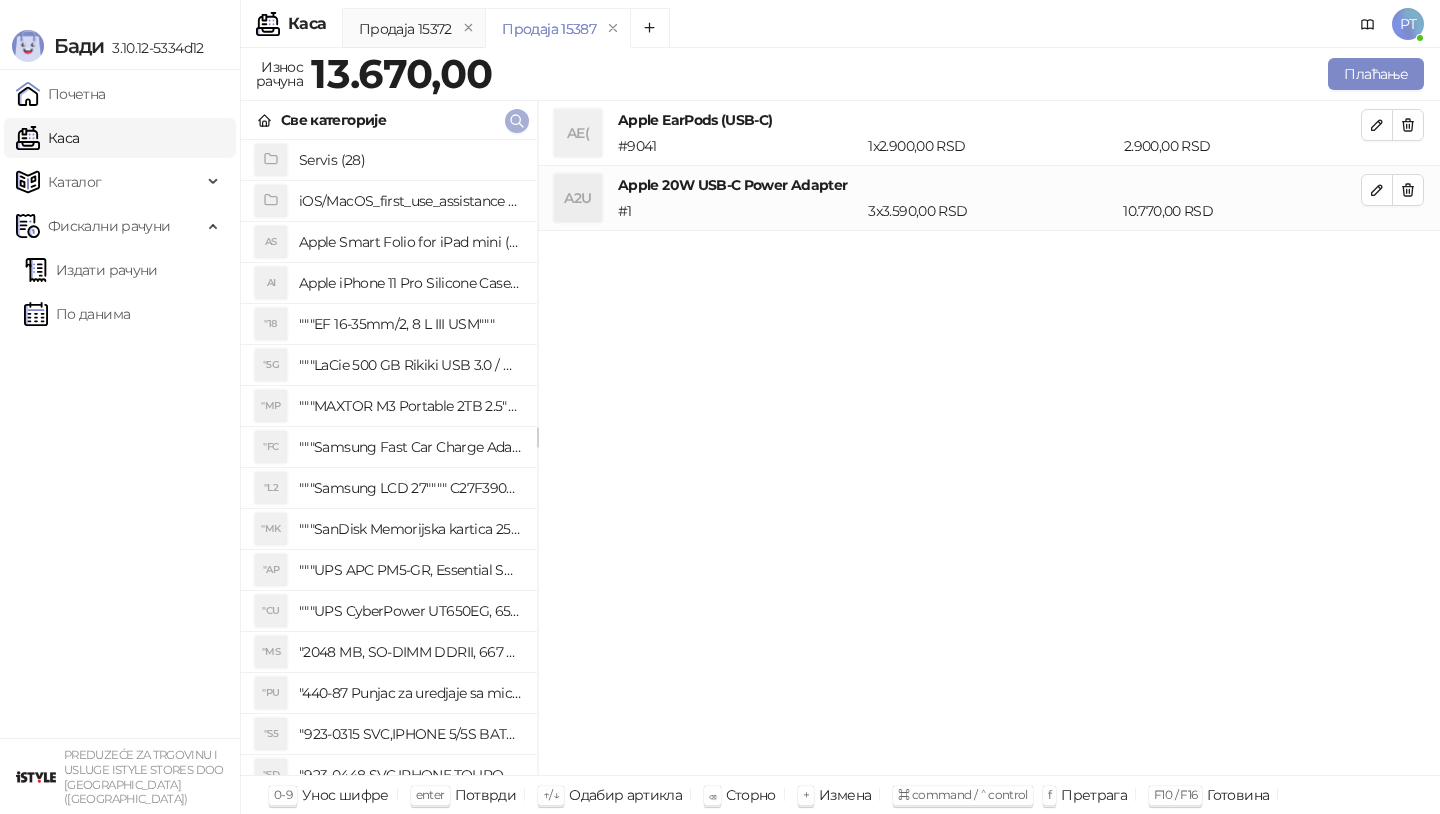 click 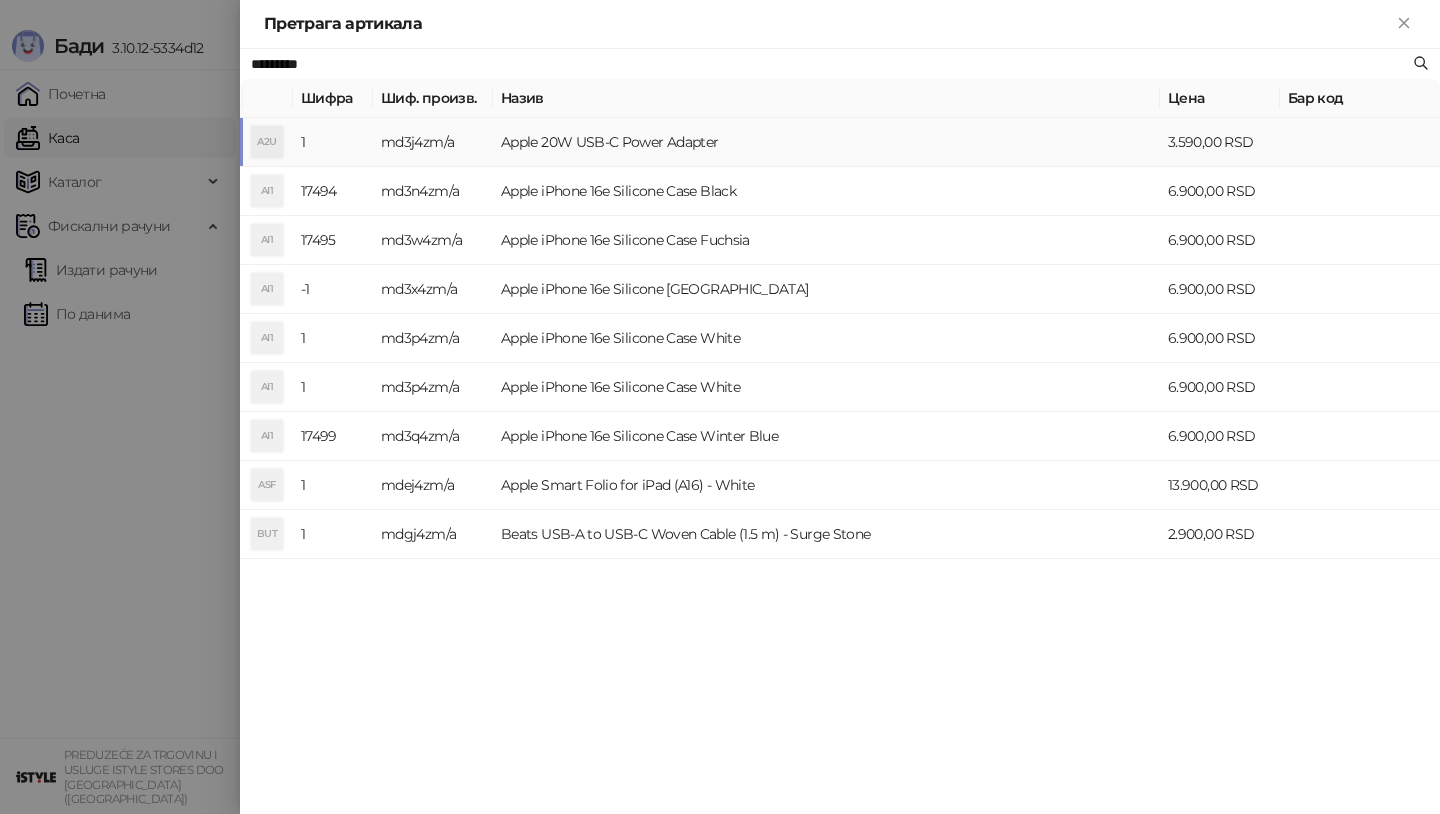 paste 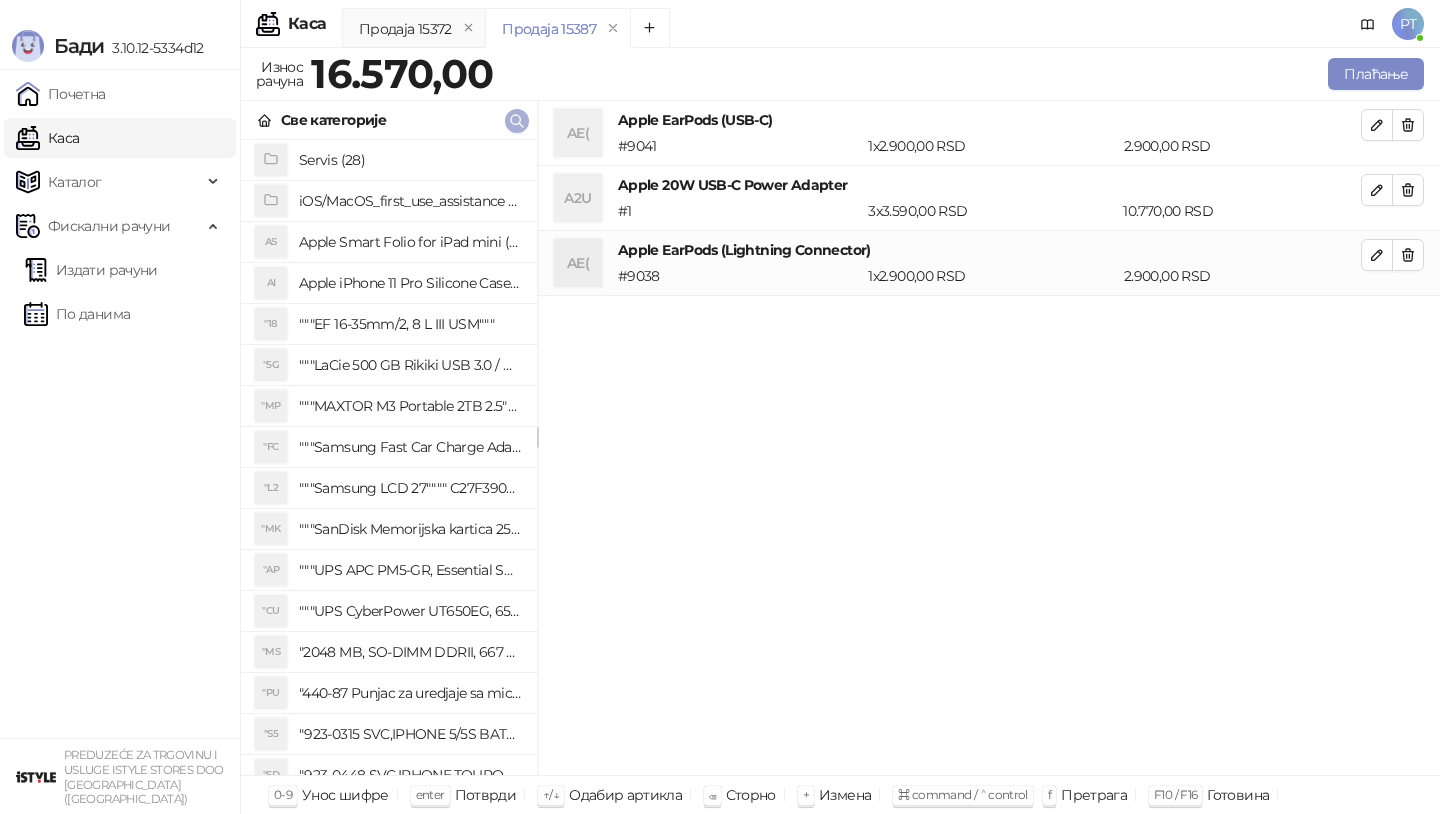 click 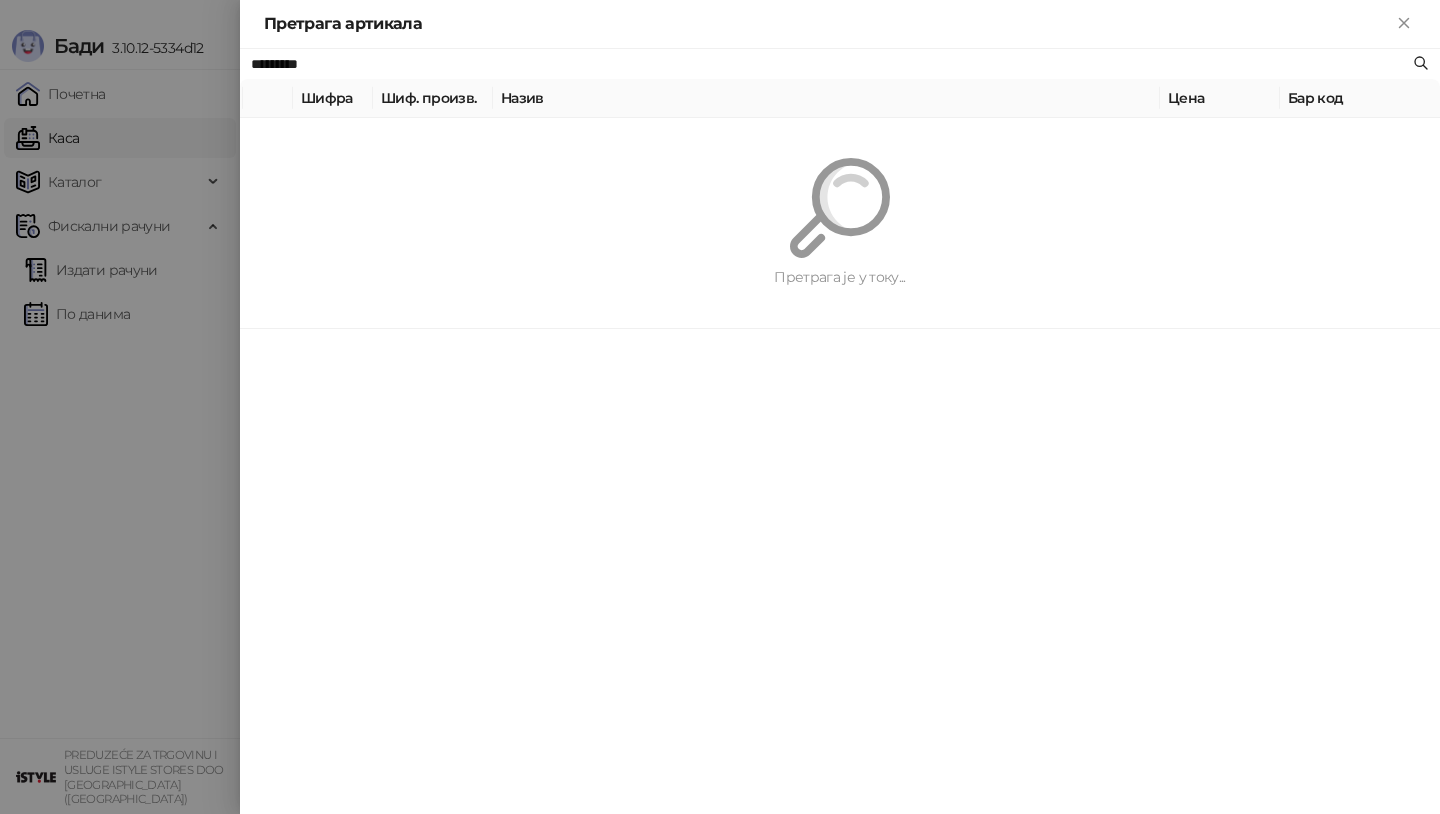 paste 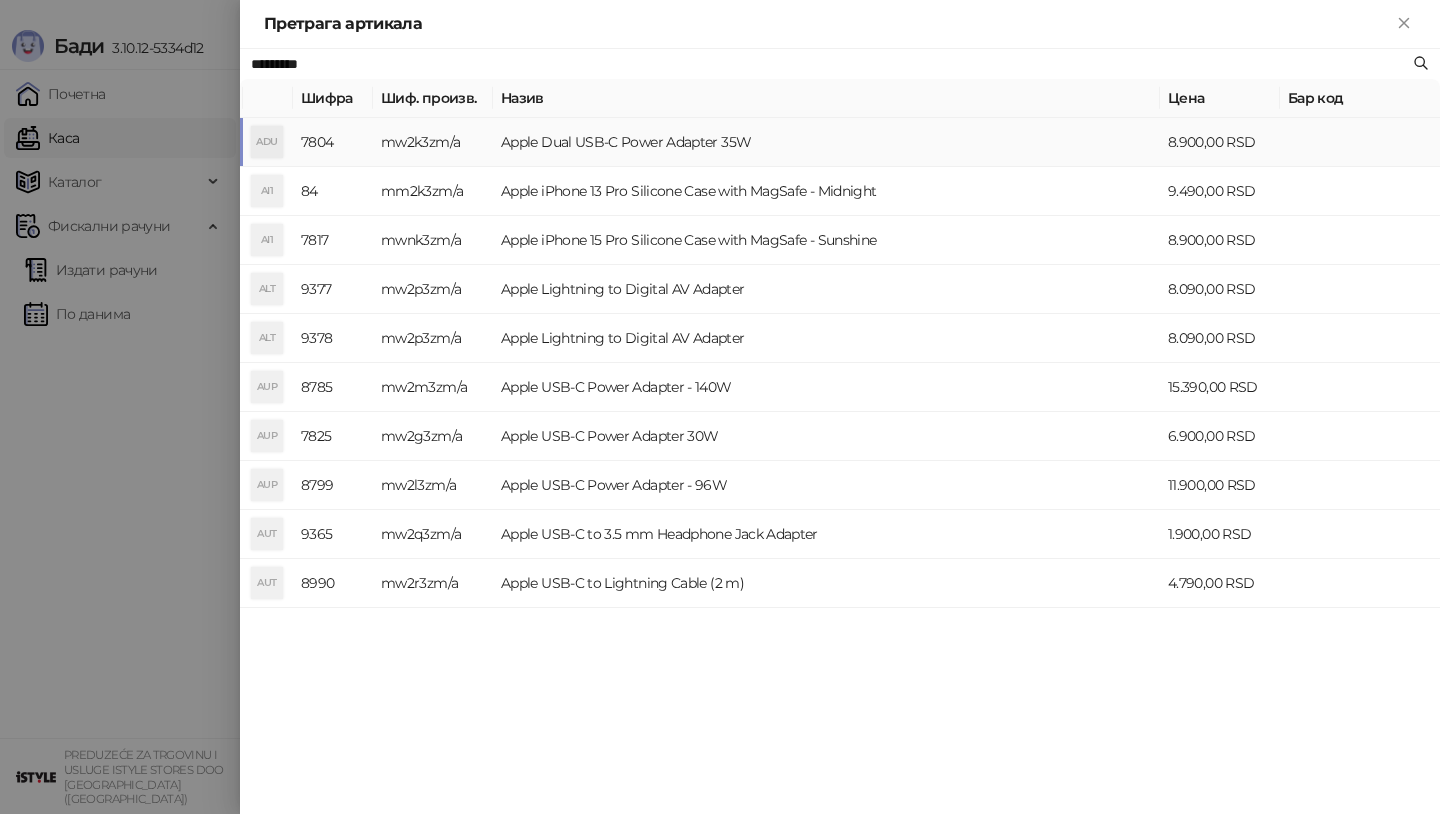 type on "*********" 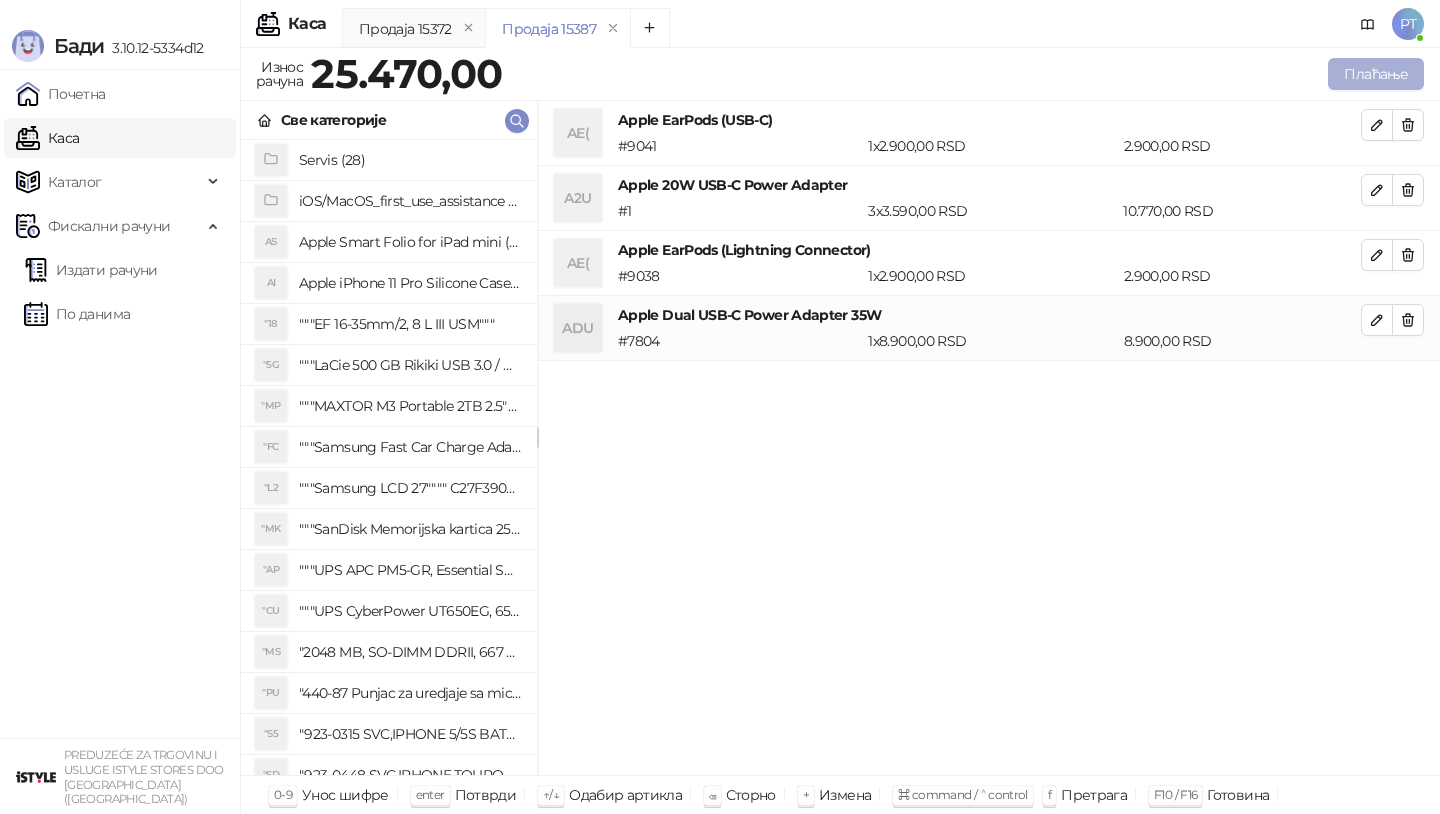 click on "Плаћање" at bounding box center (1376, 74) 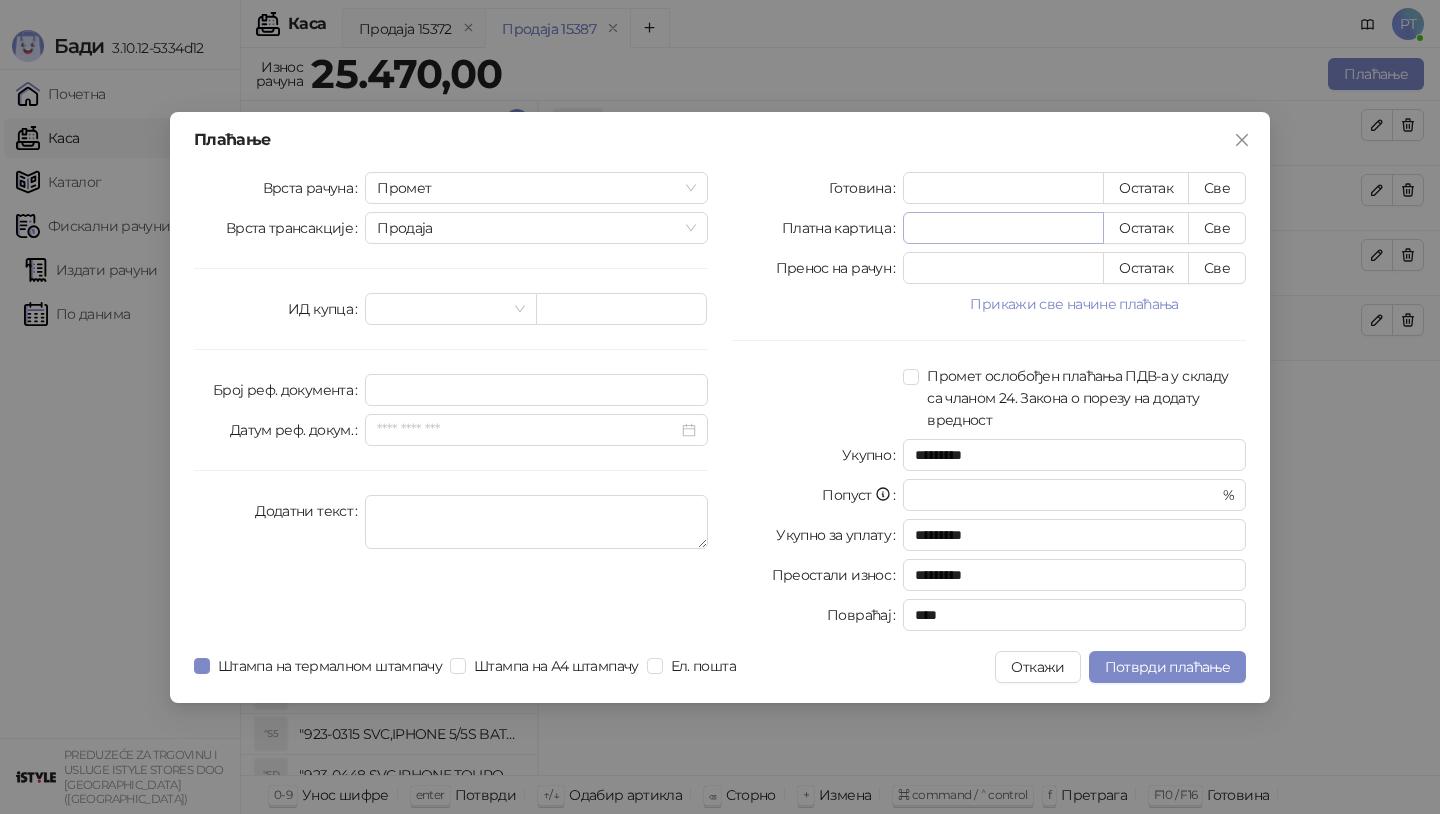 type on "*" 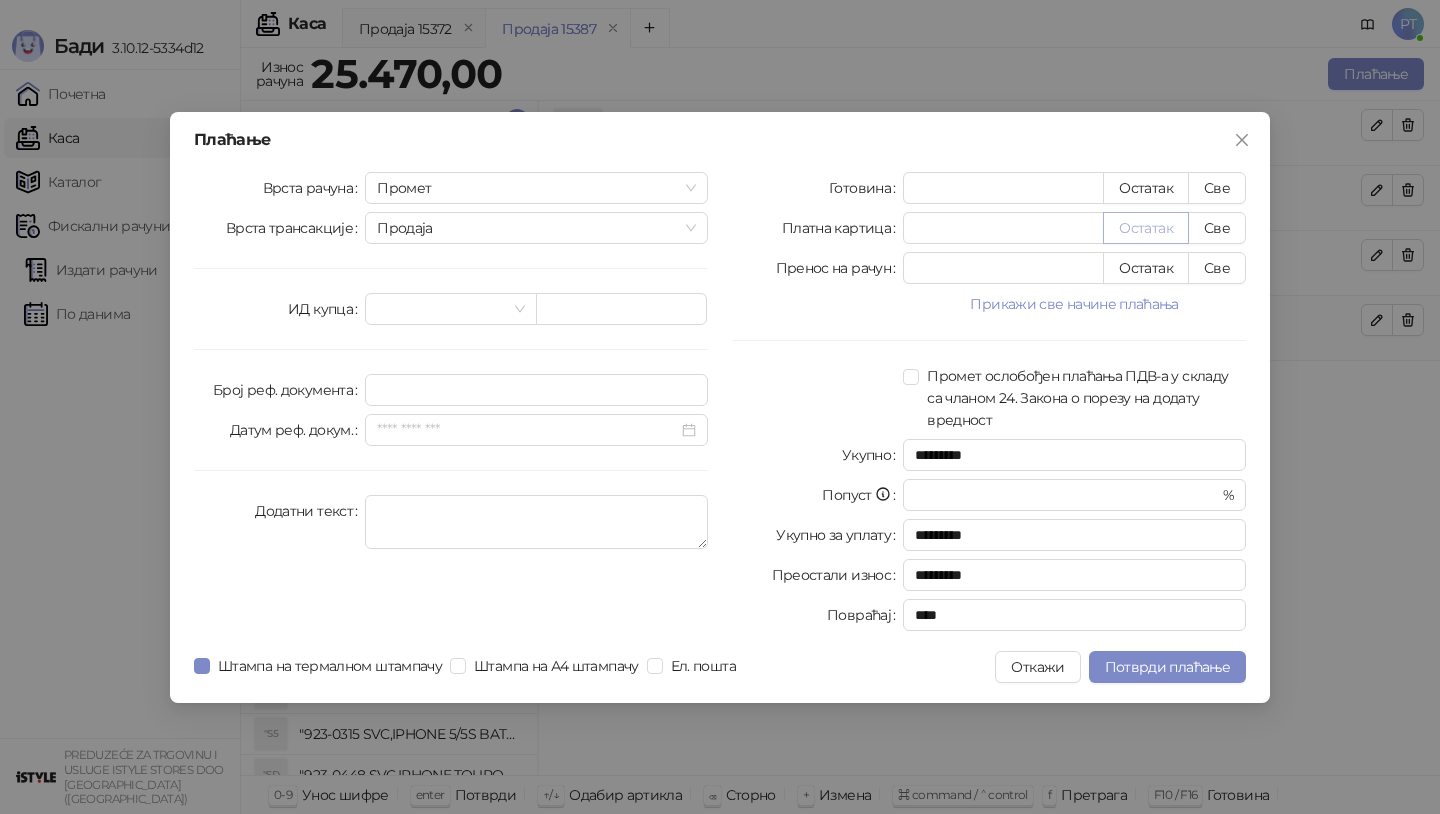 type on "****" 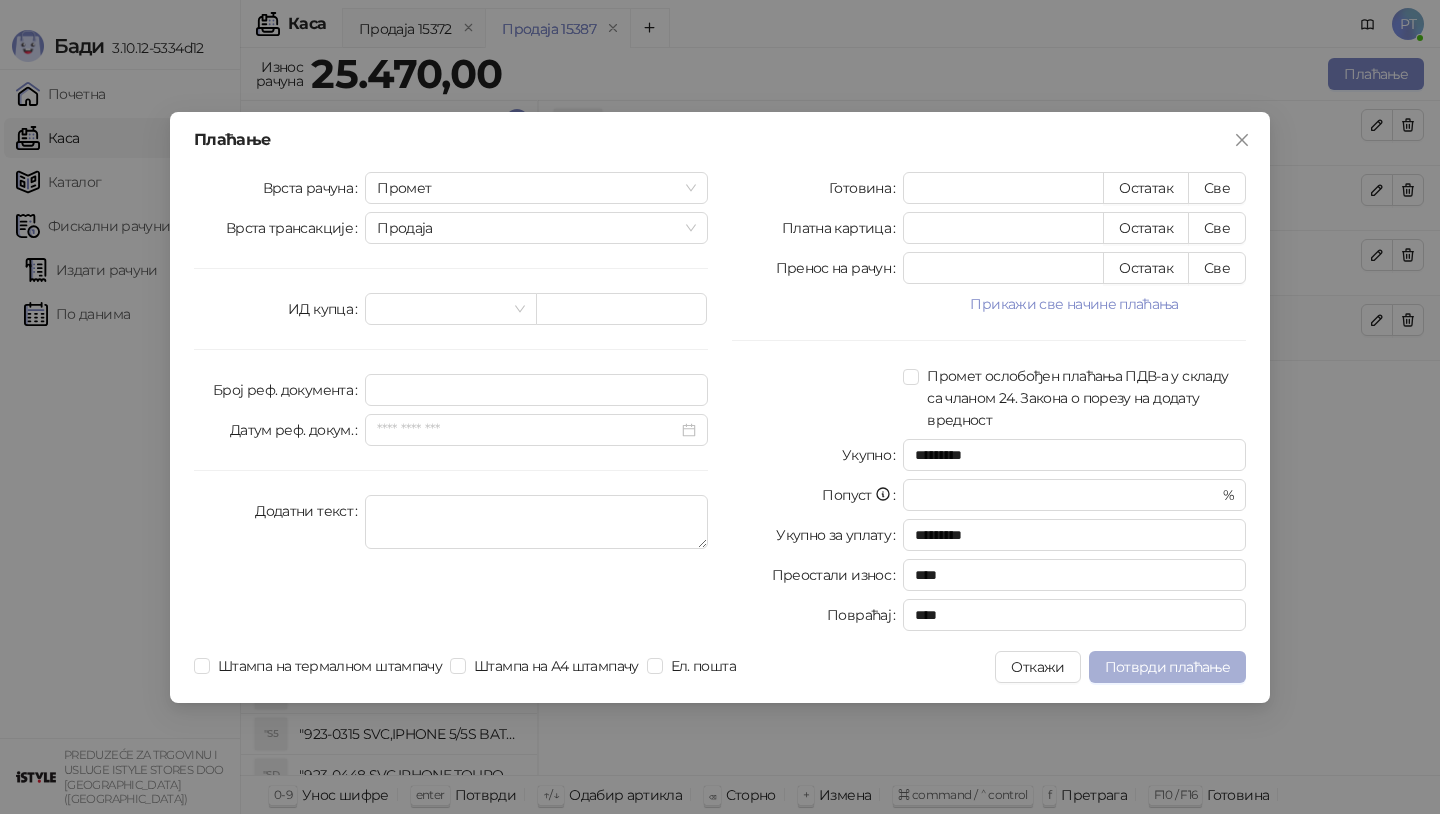 click on "Потврди плаћање" at bounding box center [1167, 667] 